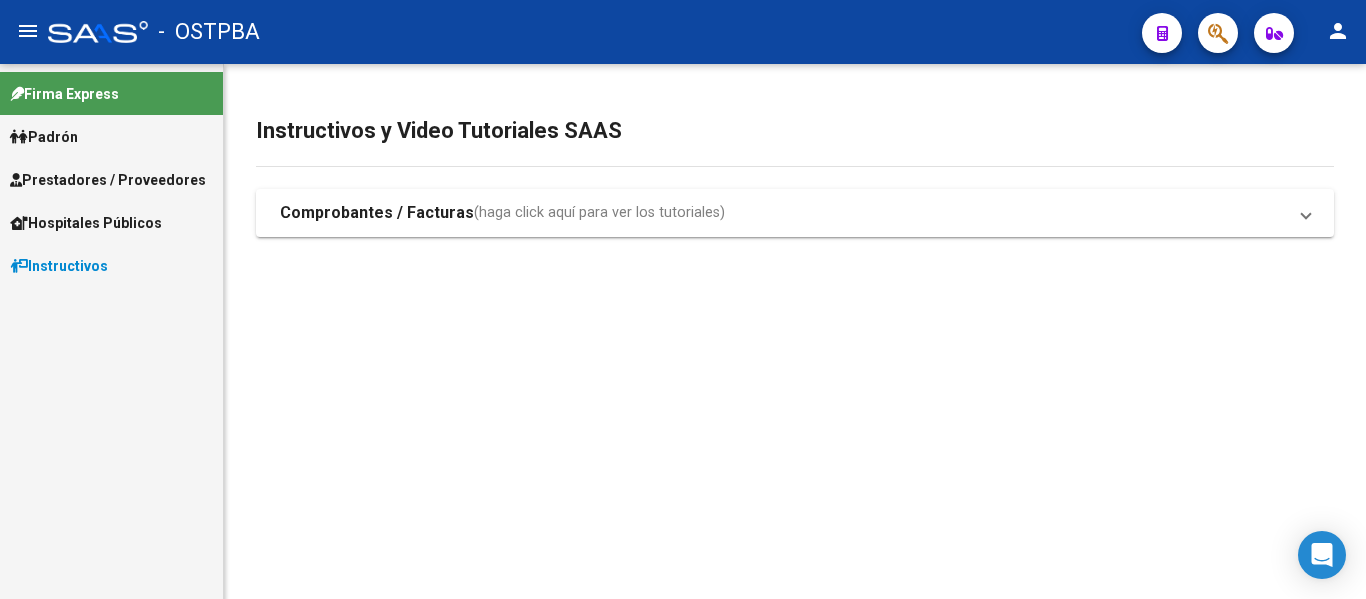 scroll, scrollTop: 0, scrollLeft: 0, axis: both 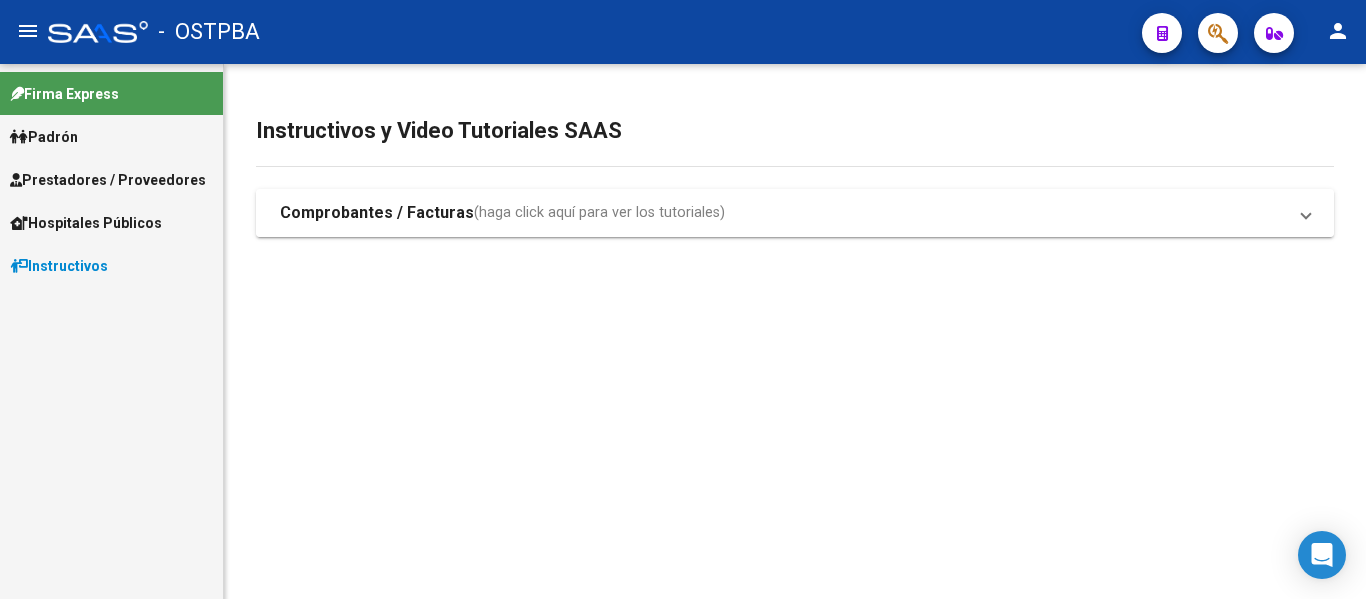 click at bounding box center [1306, 213] 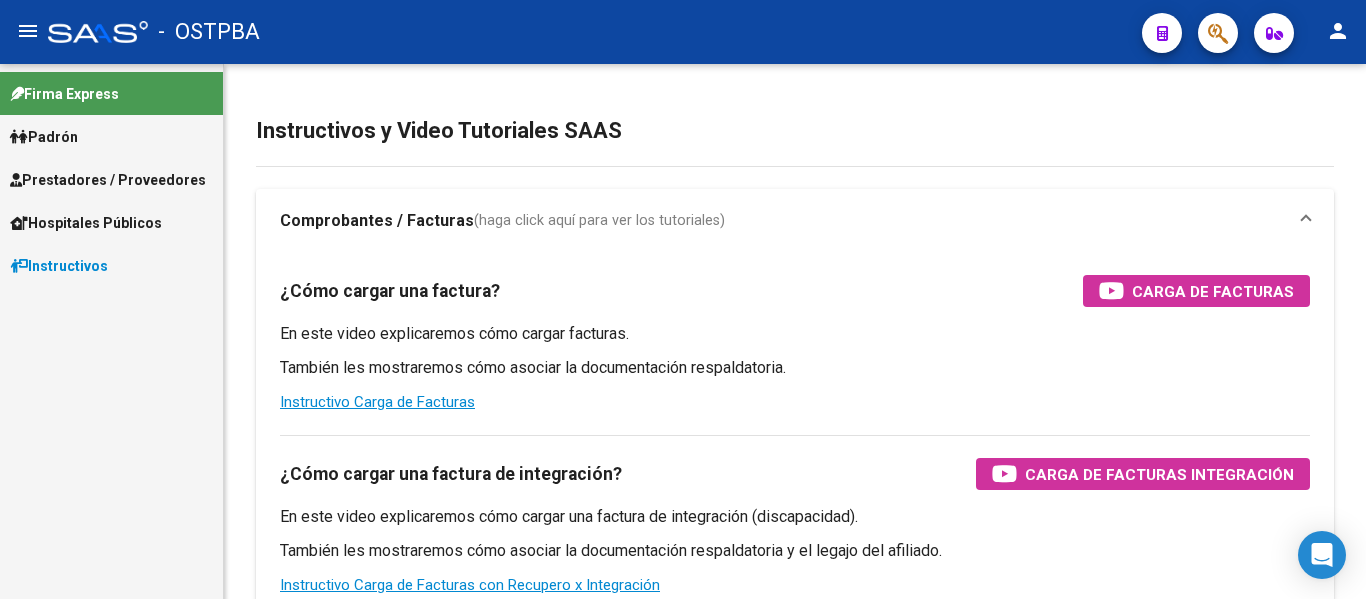 click on "Prestadores / Proveedores" at bounding box center (108, 180) 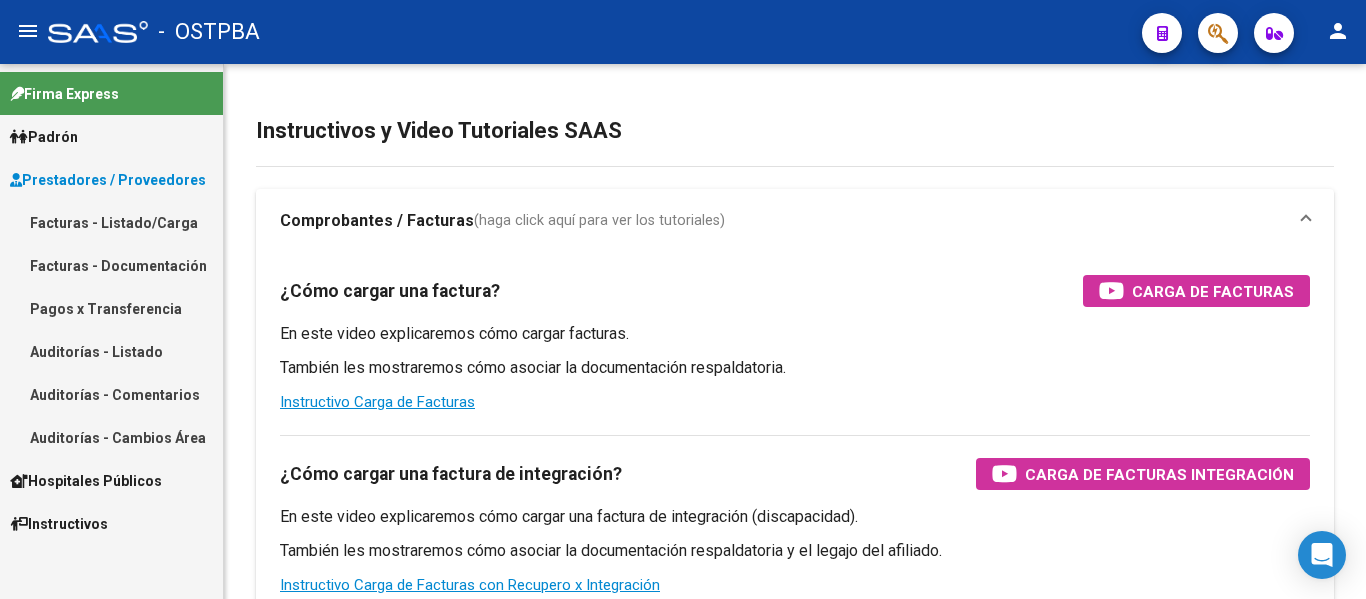 click on "Facturas - Listado/Carga" at bounding box center [111, 222] 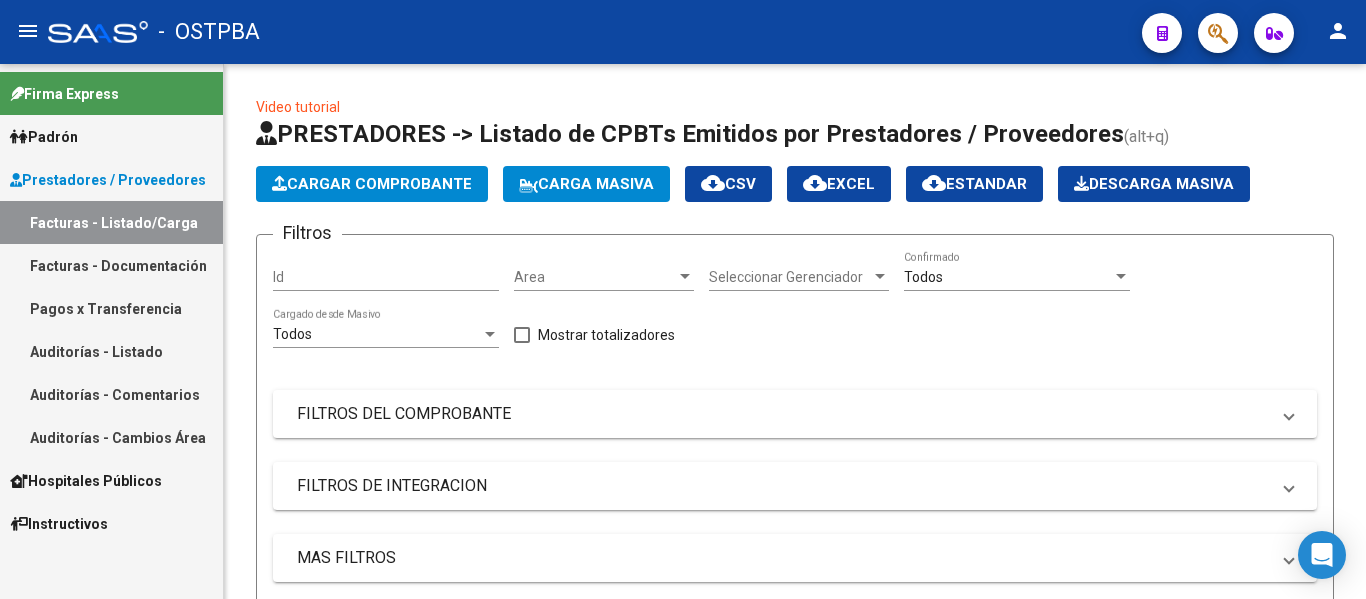 click on "Prestadores / Proveedores" at bounding box center [108, 180] 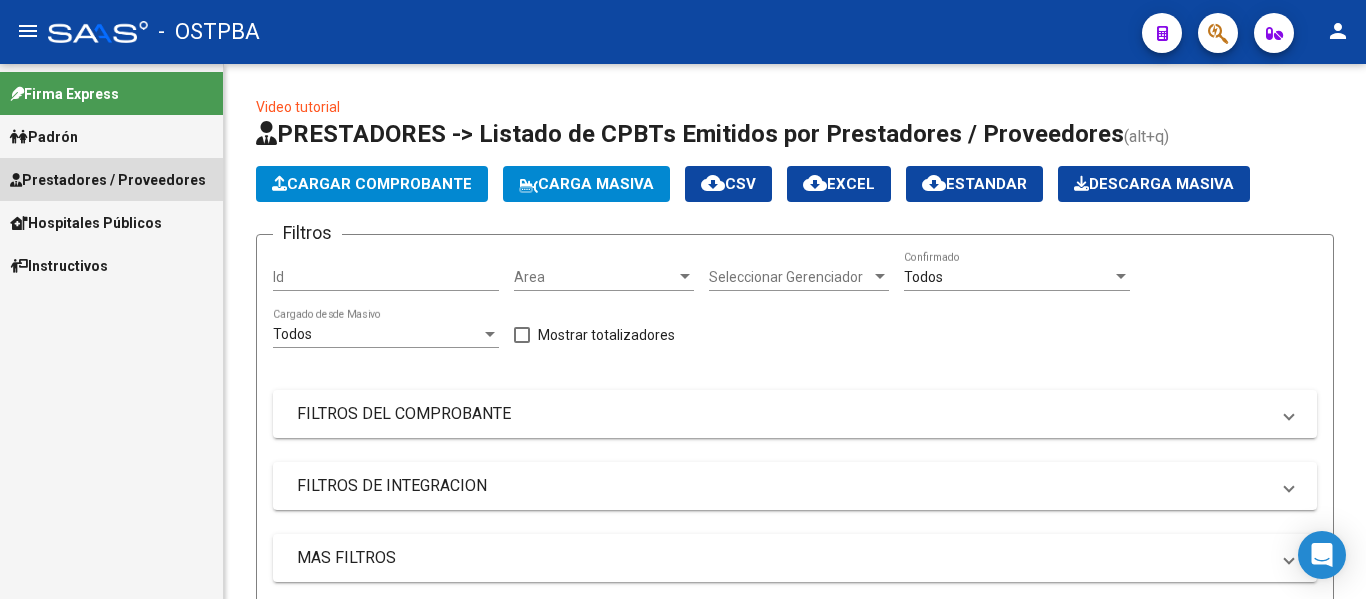 click on "Prestadores / Proveedores" at bounding box center (108, 180) 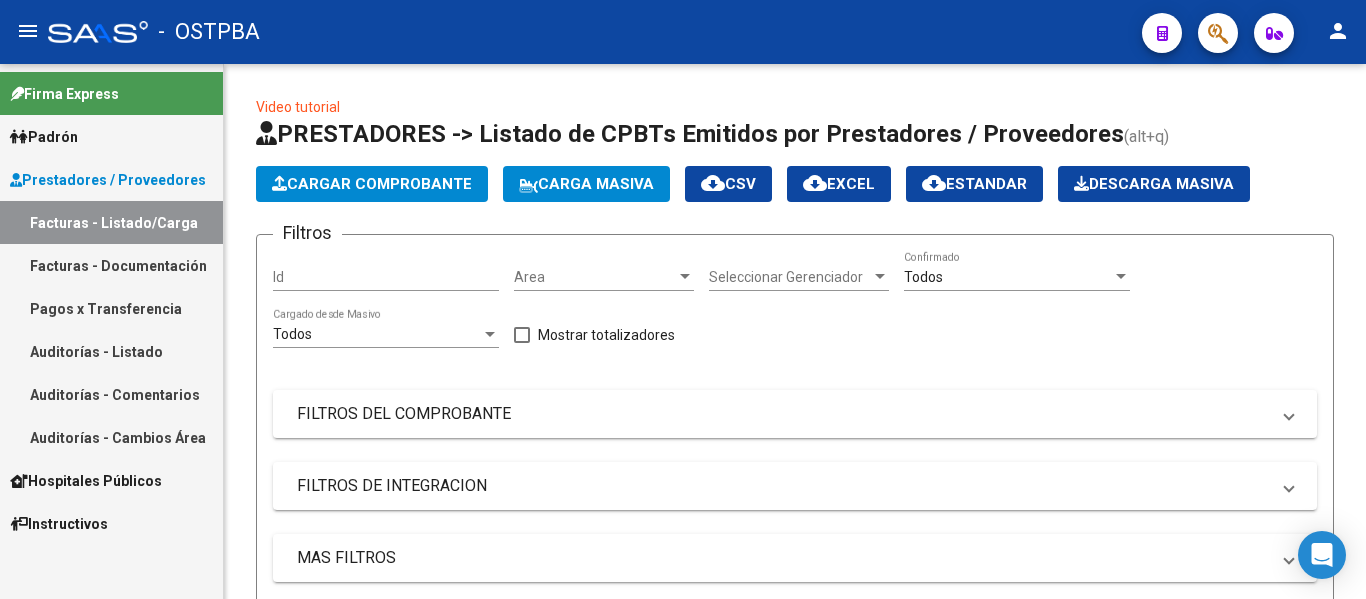 click on "Auditorías - Listado" at bounding box center (111, 351) 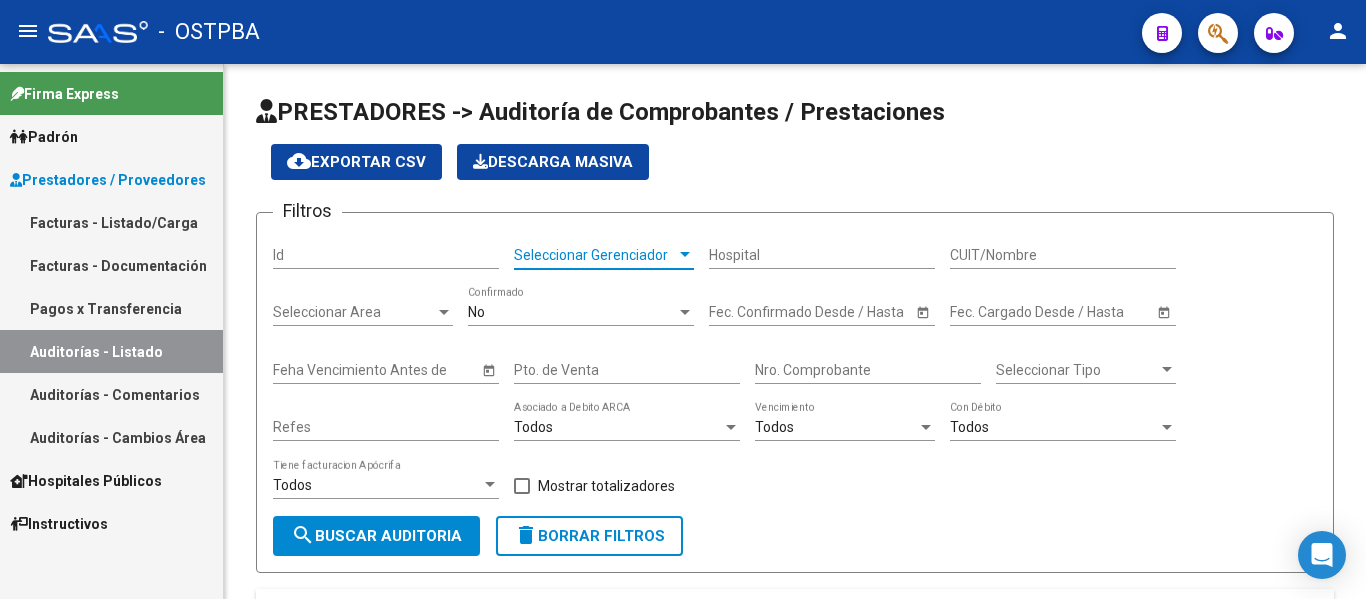 click on "Seleccionar Gerenciador" at bounding box center (595, 255) 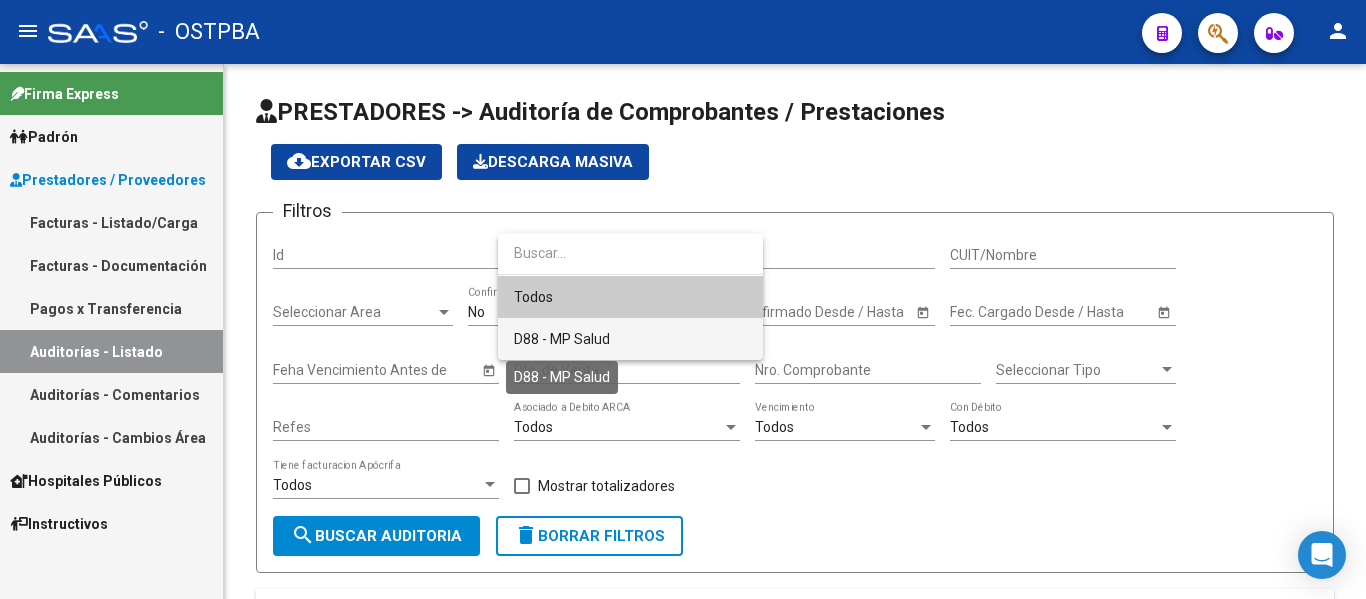 click on "D88 - MP Salud" at bounding box center [562, 339] 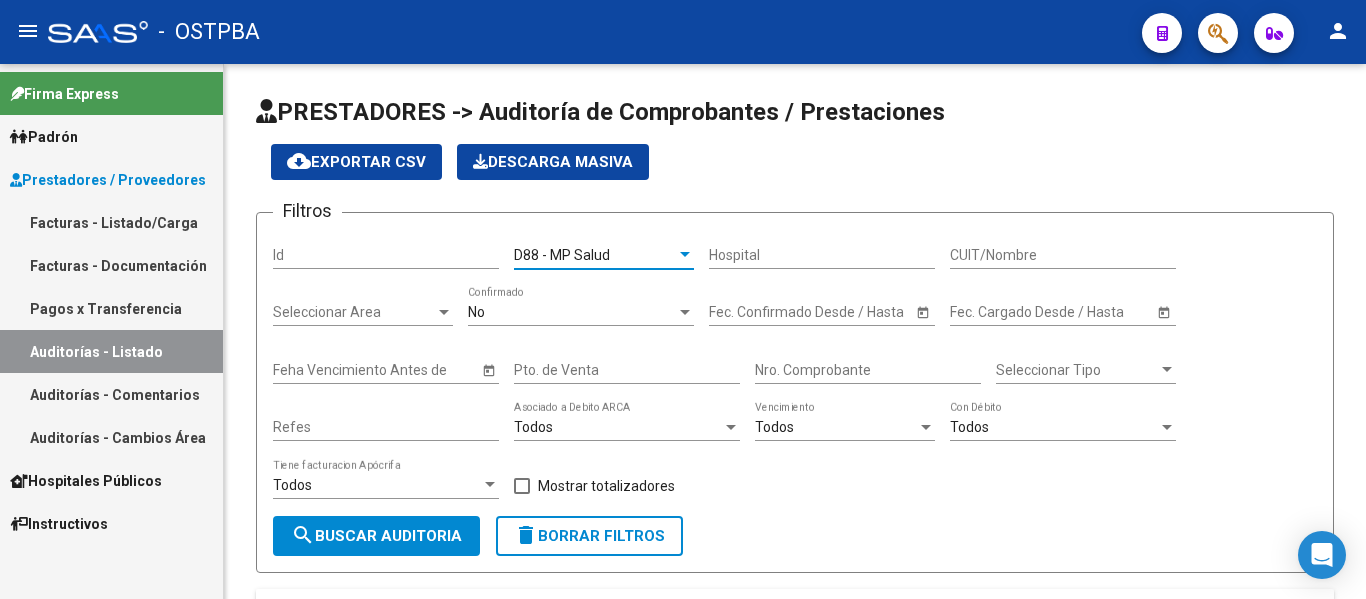 click on "No" at bounding box center (572, 312) 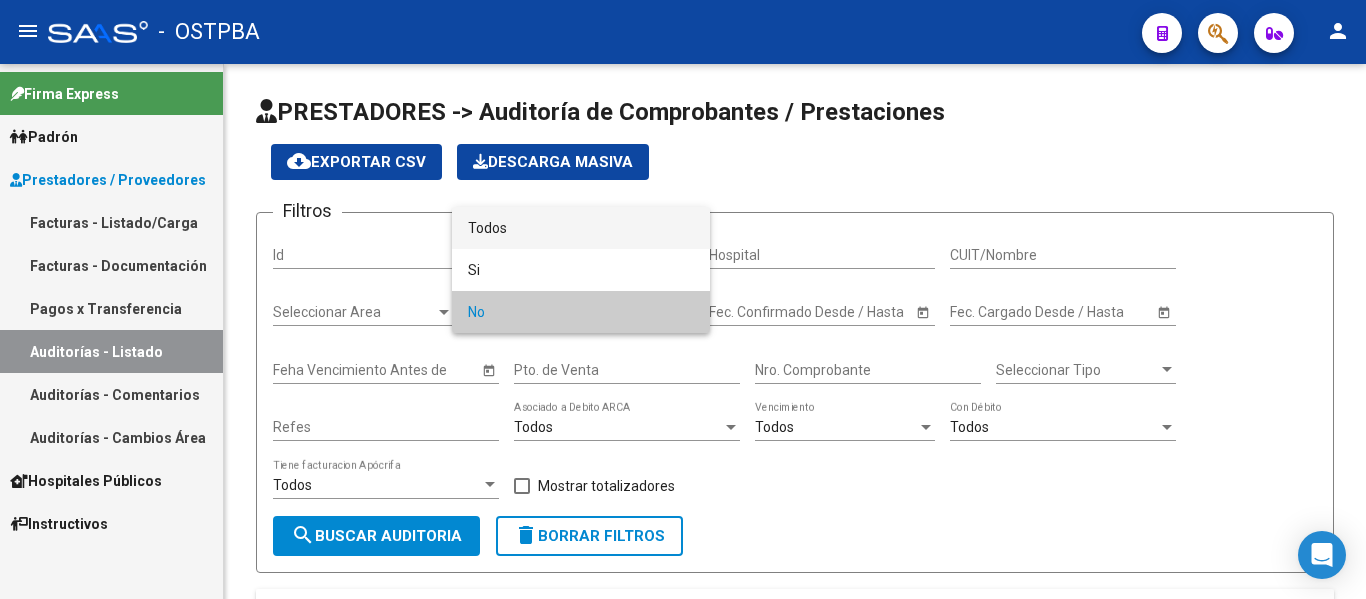 click on "Todos" at bounding box center [581, 228] 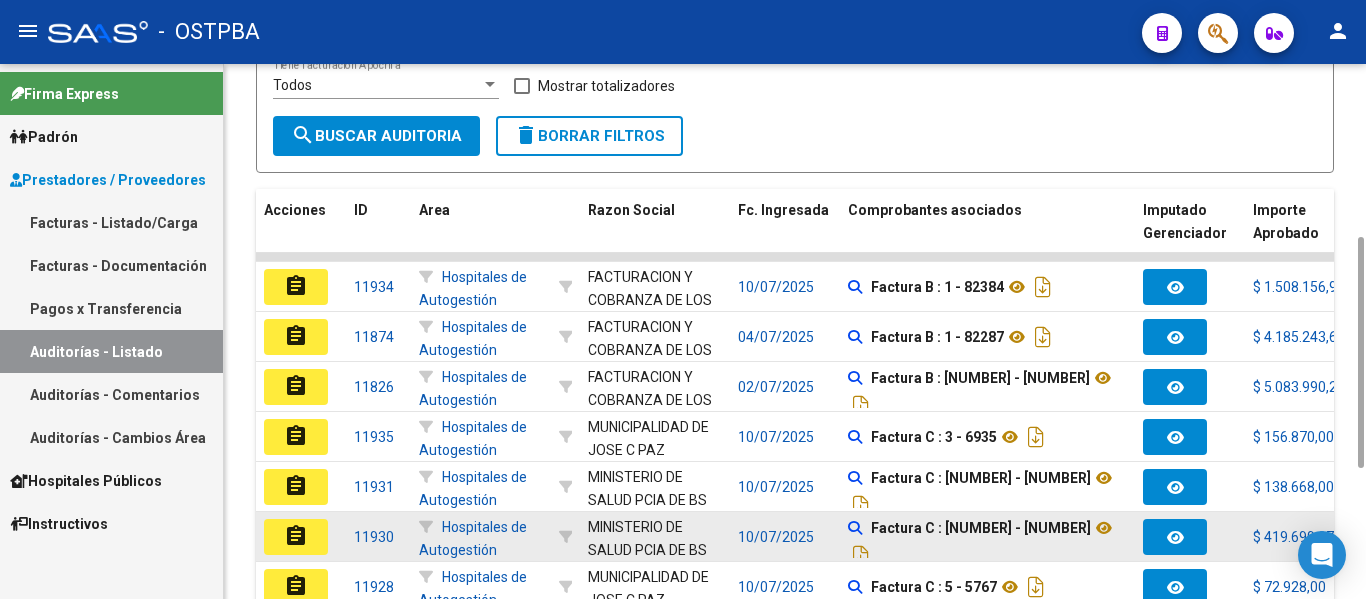 scroll, scrollTop: 700, scrollLeft: 0, axis: vertical 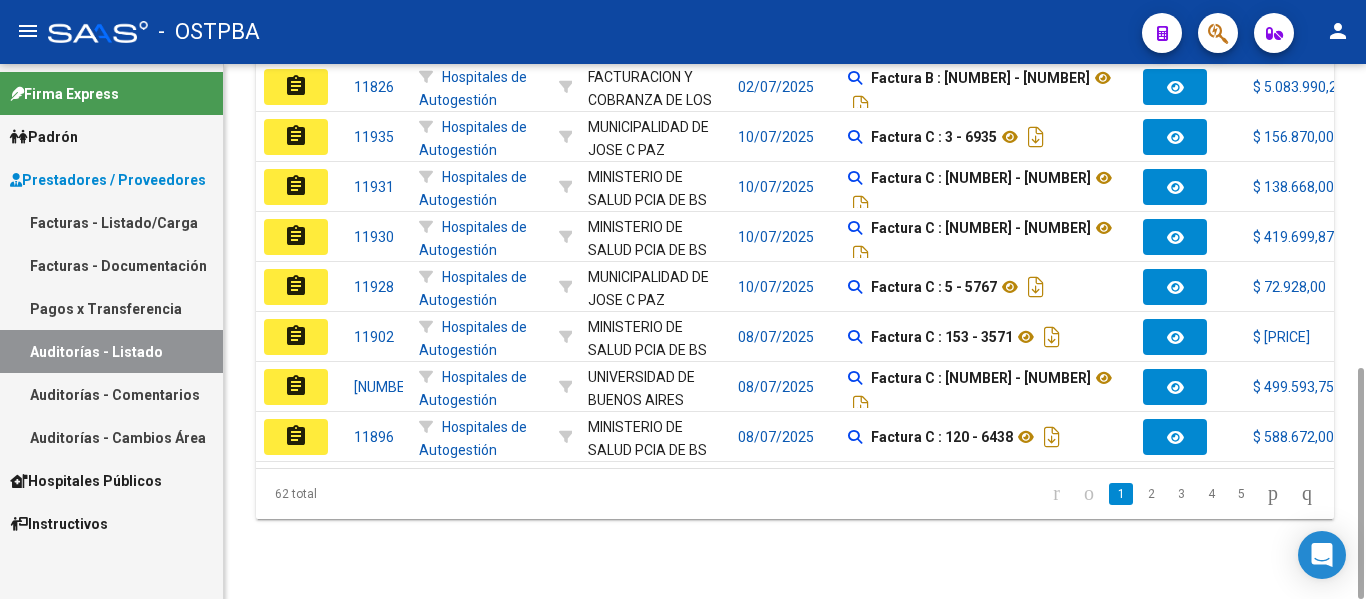 click on "5" 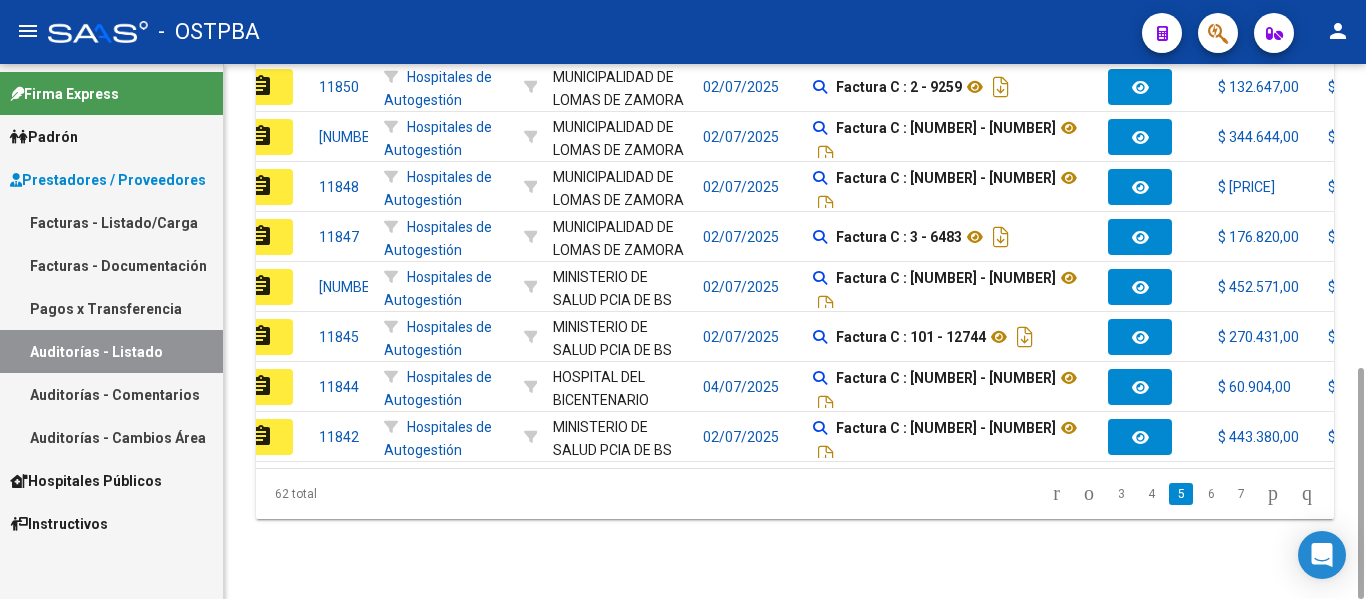 scroll, scrollTop: 0, scrollLeft: 72, axis: horizontal 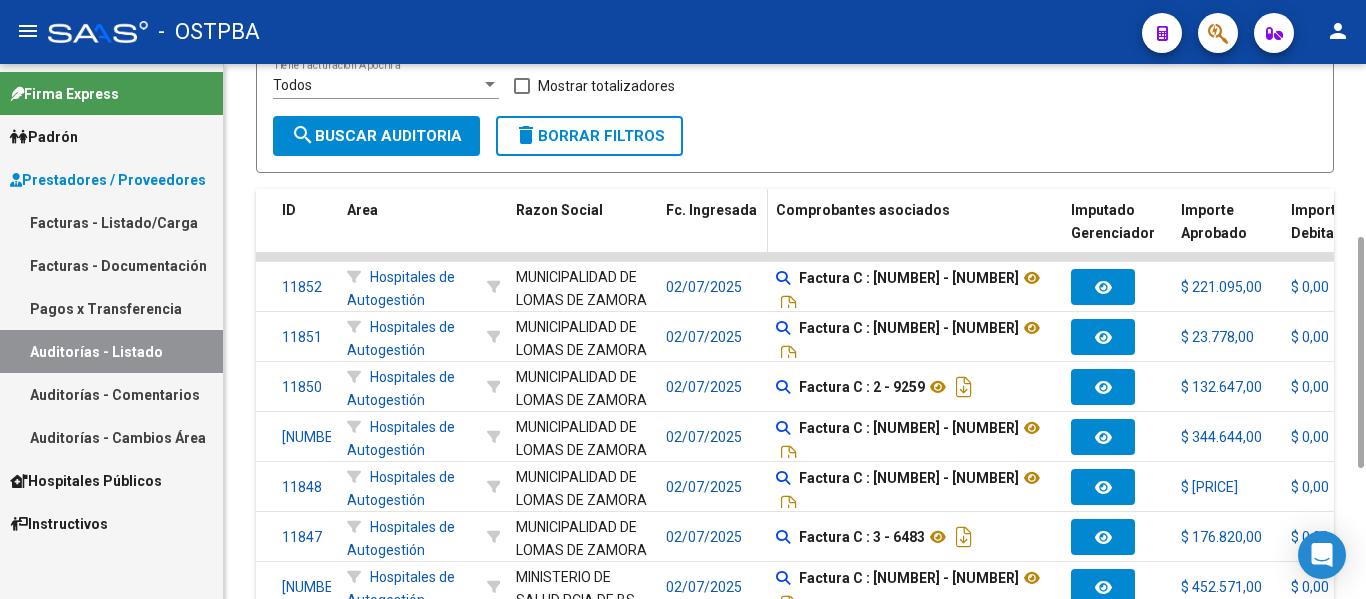 click on "Fc. Ingresada" 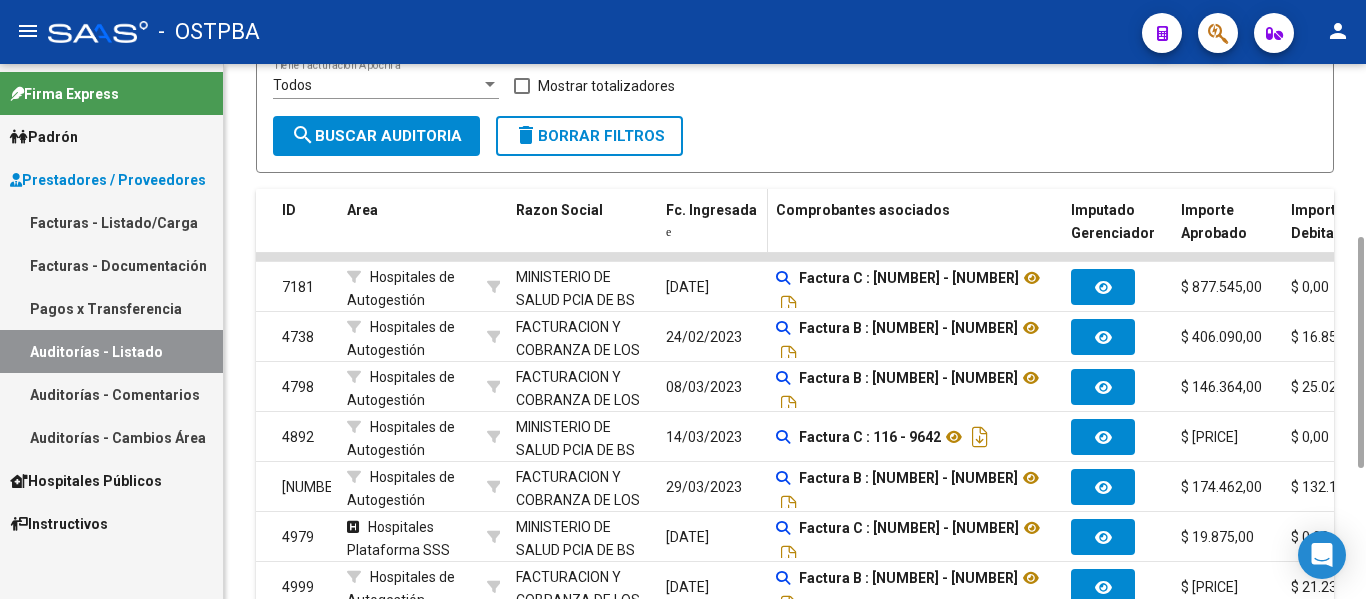 click on "Fc. Ingresada" 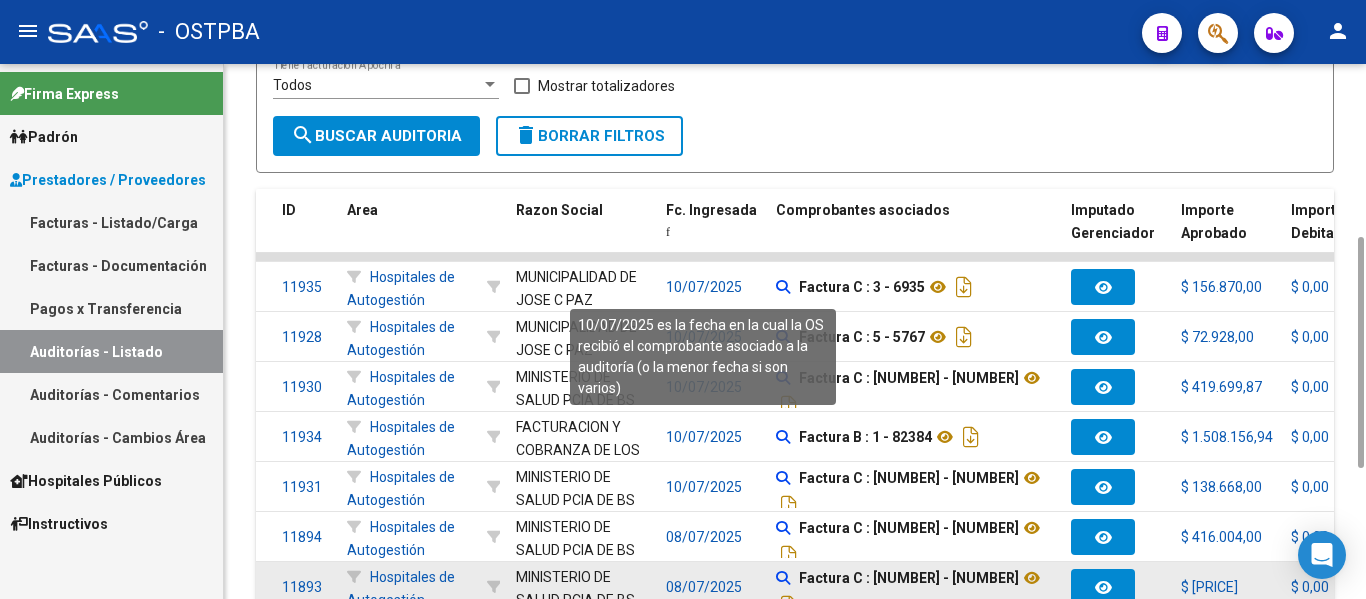 scroll, scrollTop: 700, scrollLeft: 0, axis: vertical 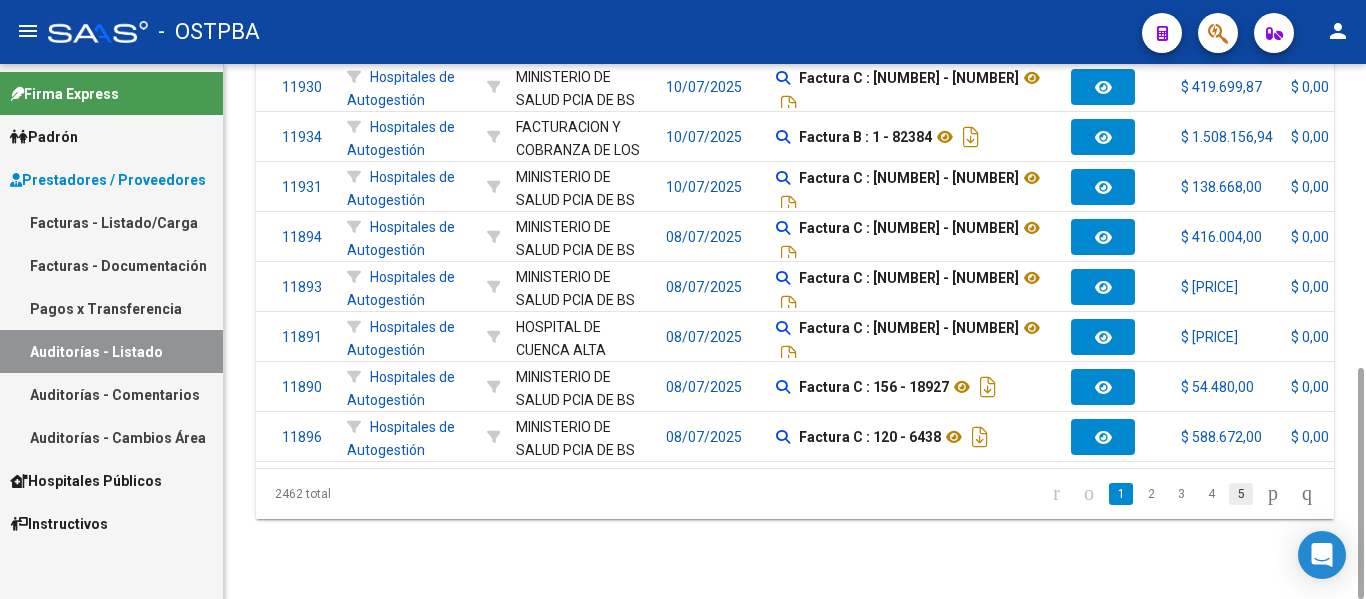click on "5" 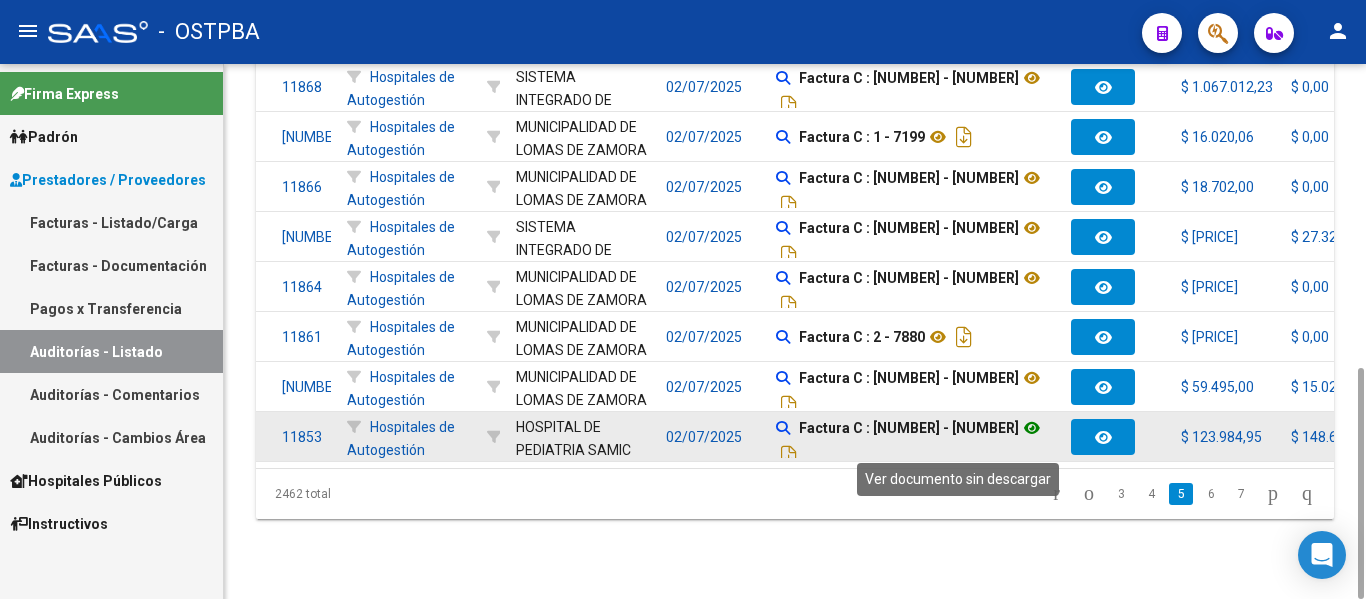 click 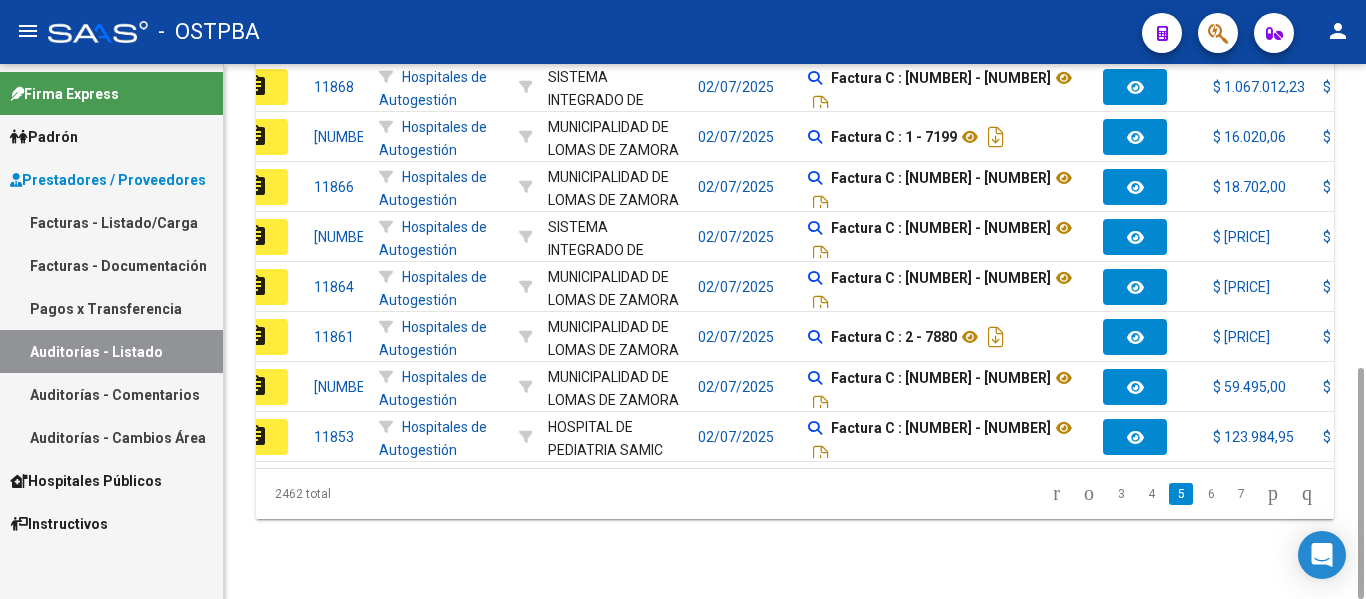 scroll, scrollTop: 0, scrollLeft: 0, axis: both 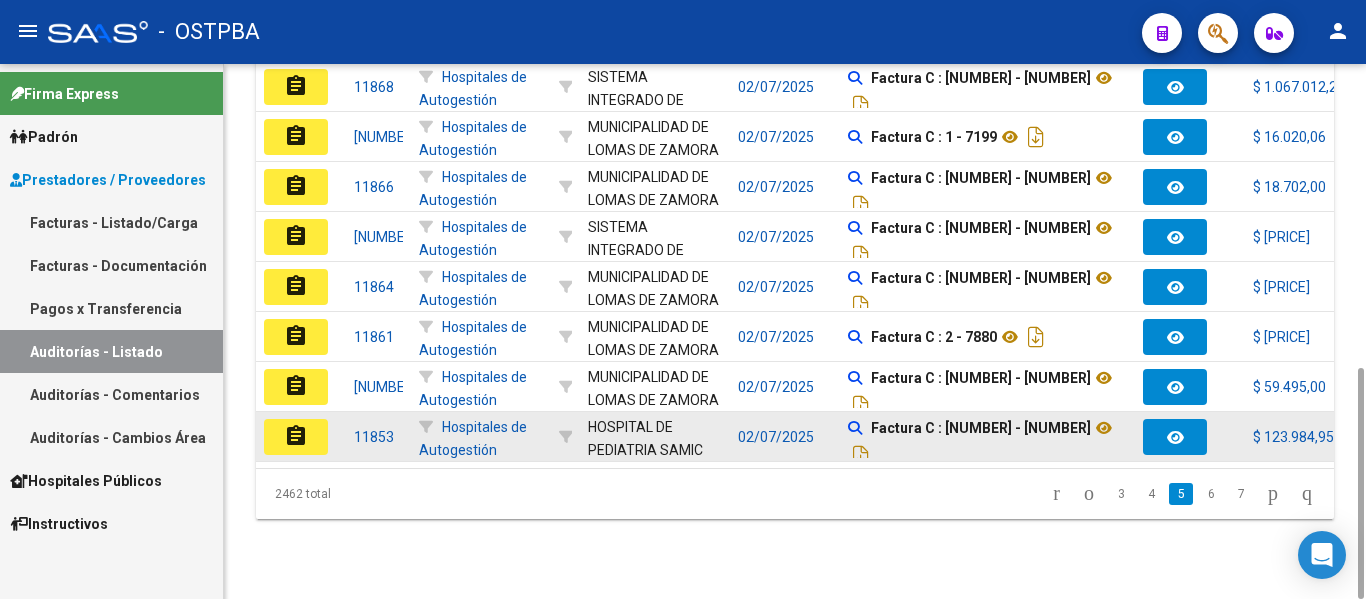 click on "assignment" 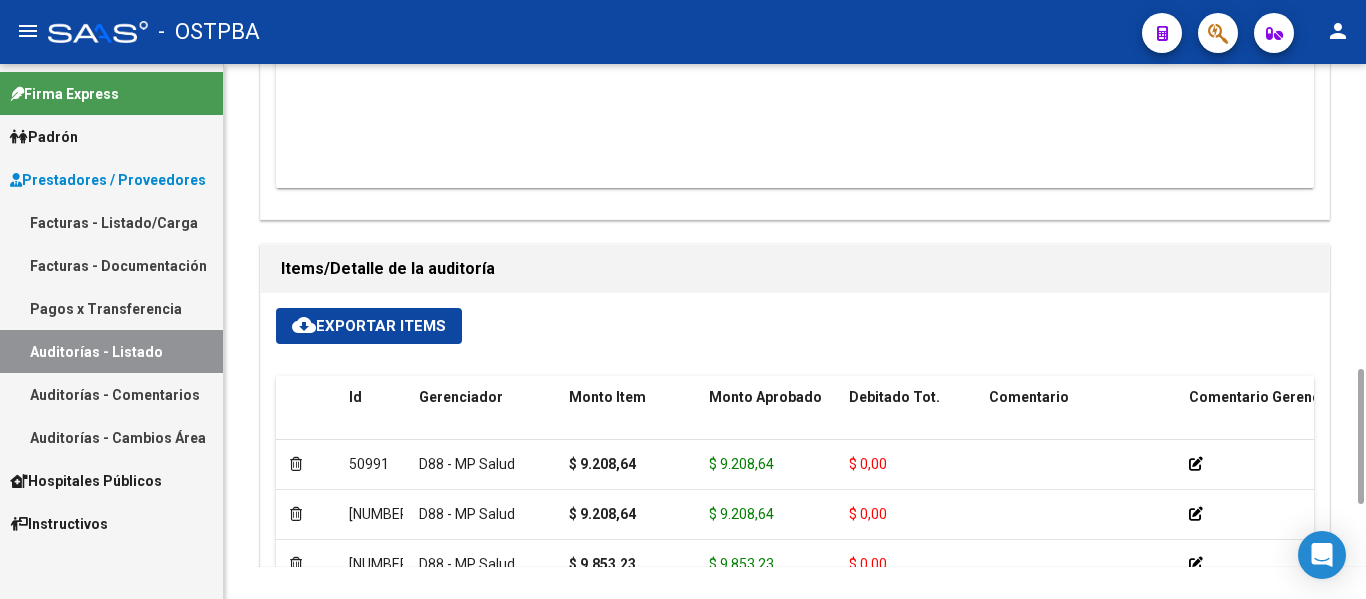scroll, scrollTop: 1000, scrollLeft: 0, axis: vertical 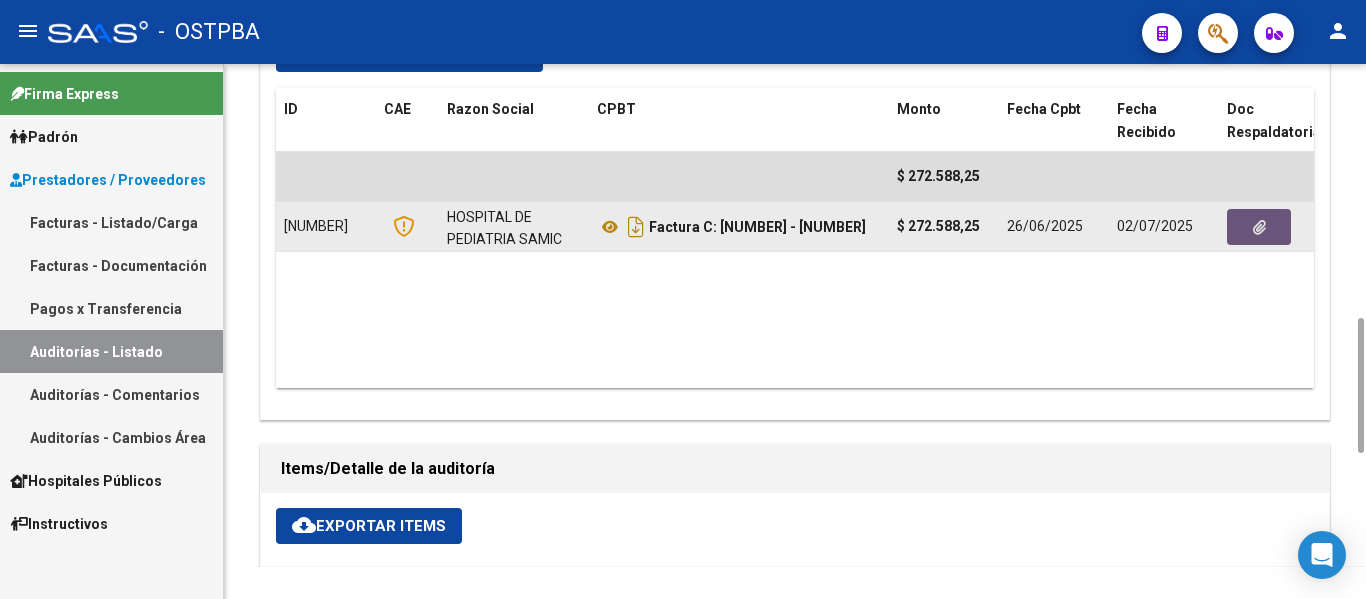 click 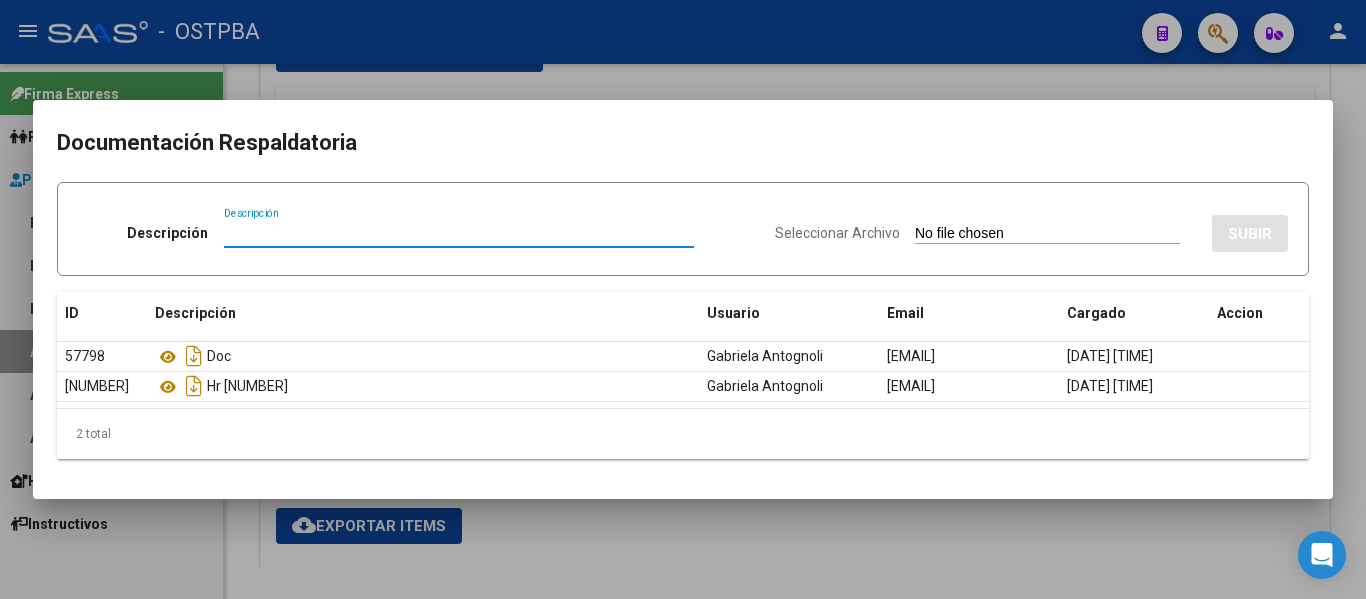 click at bounding box center [683, 299] 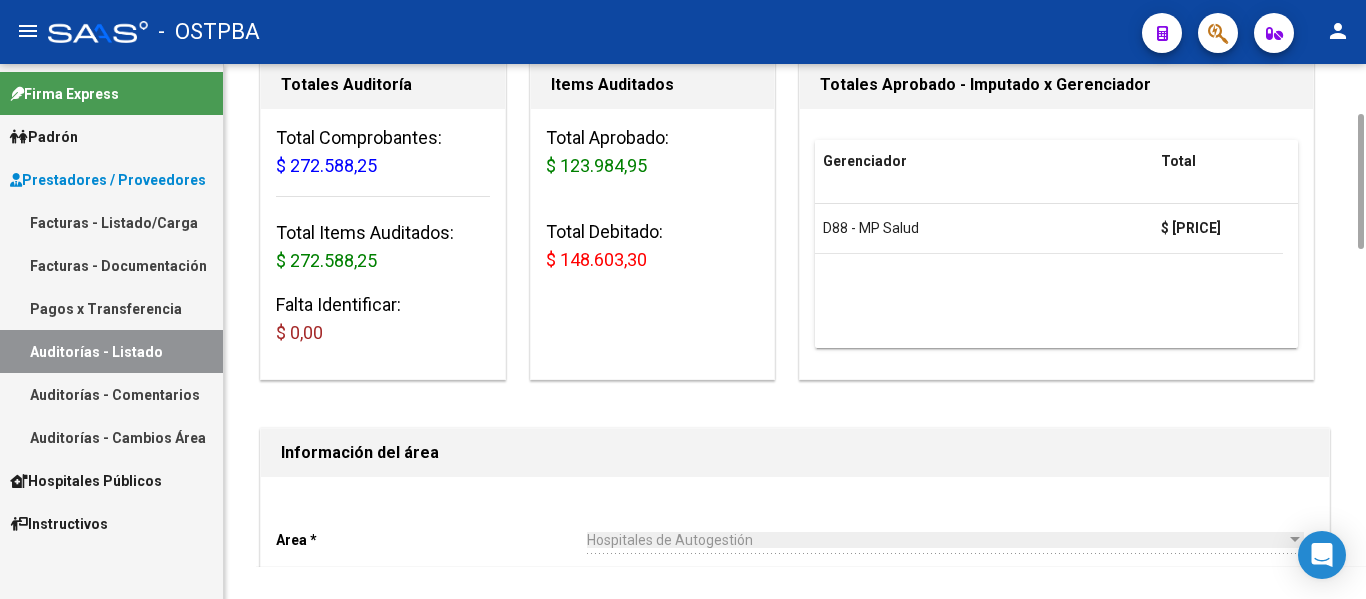 scroll, scrollTop: 0, scrollLeft: 0, axis: both 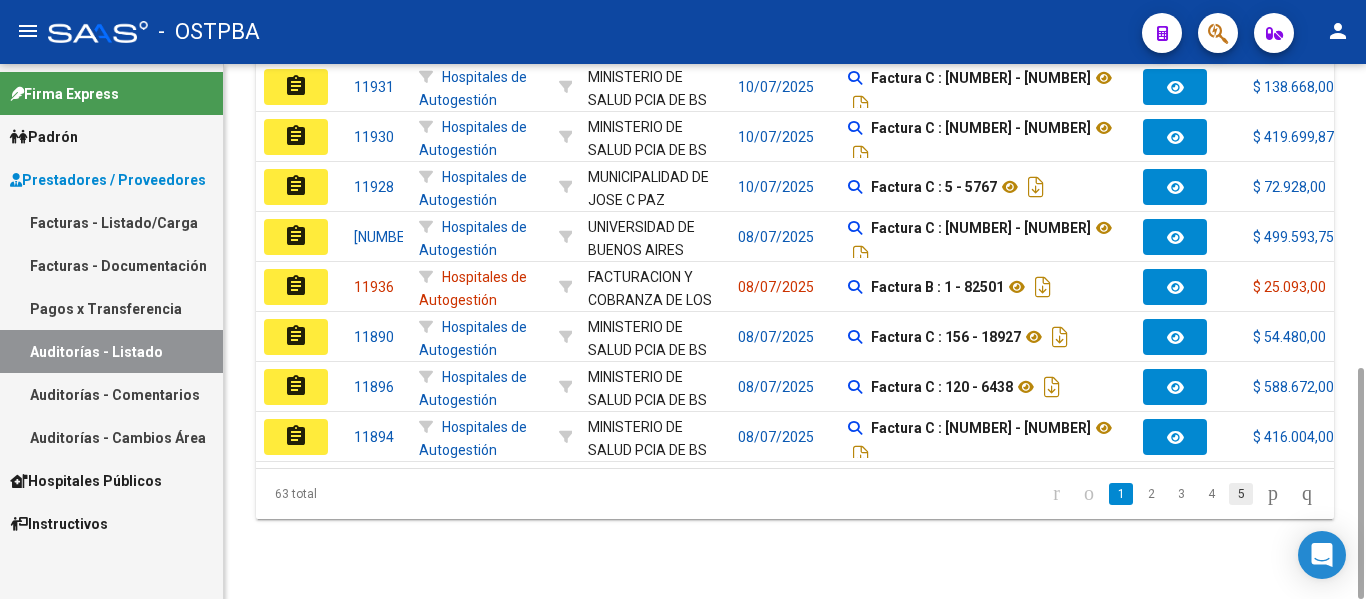 click on "5" 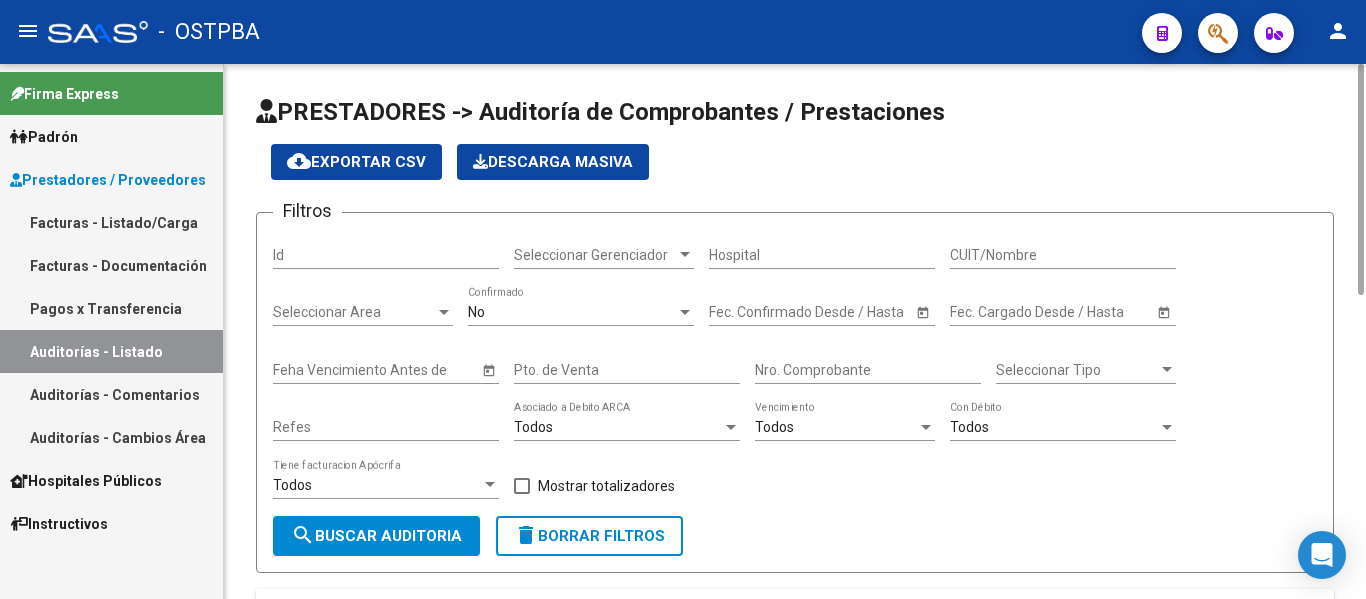 scroll, scrollTop: 200, scrollLeft: 0, axis: vertical 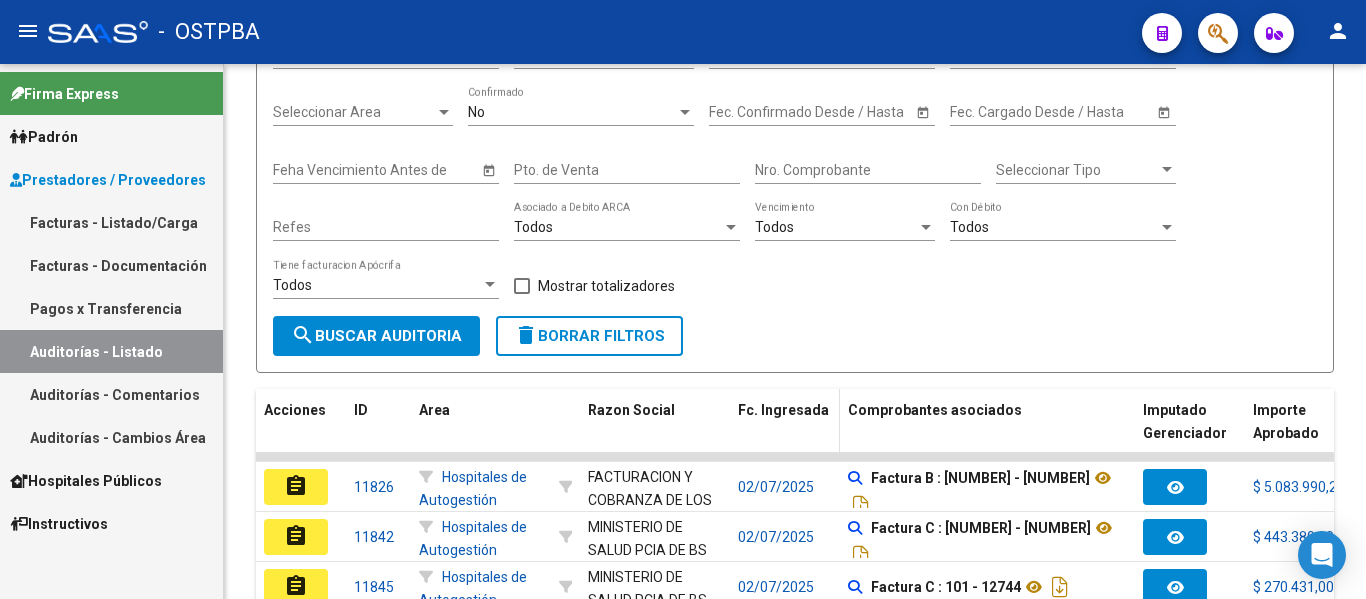 click on "Fc. Ingresada" 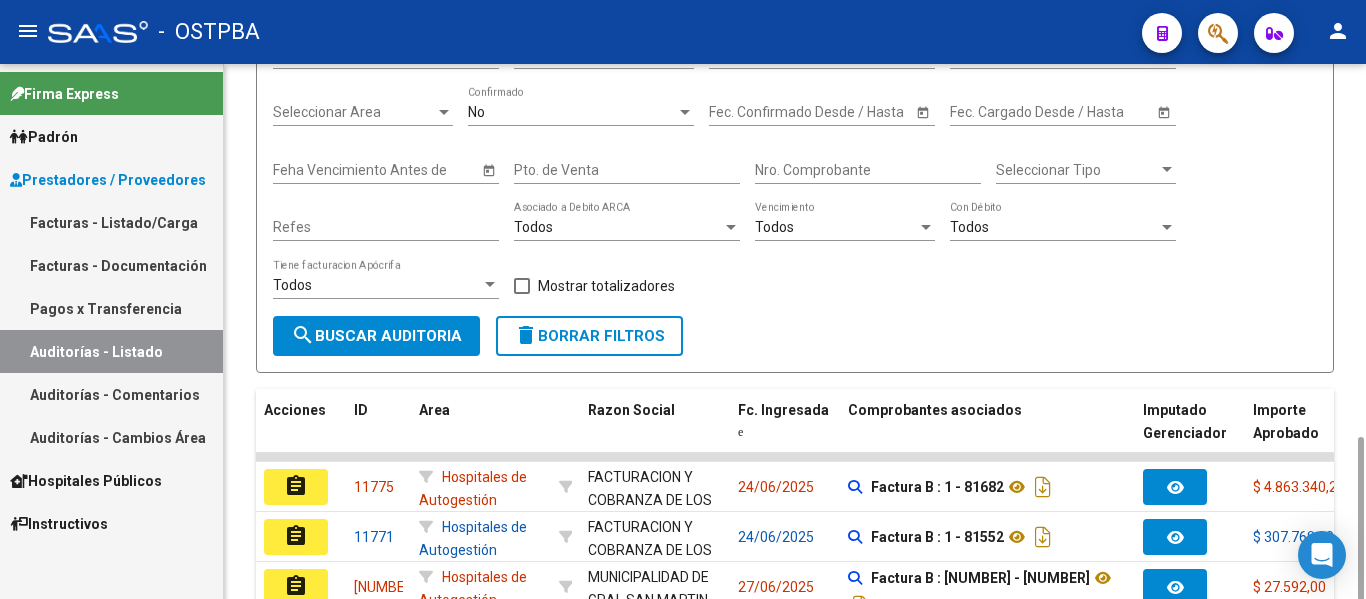 scroll, scrollTop: 700, scrollLeft: 0, axis: vertical 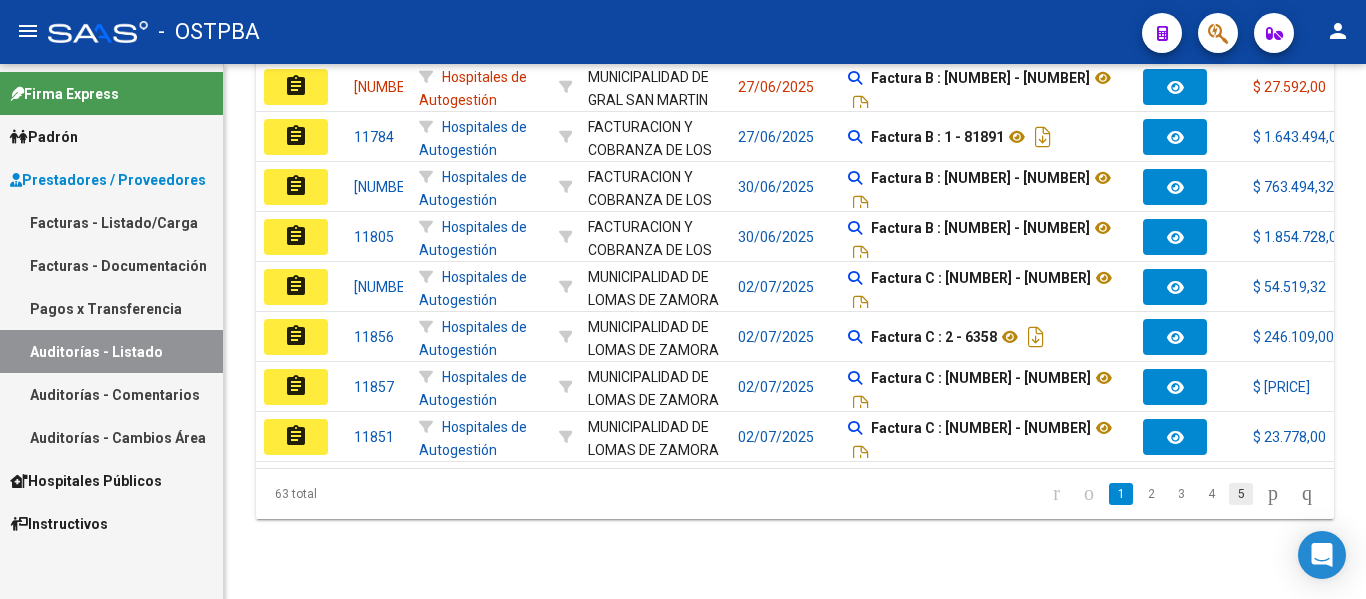 click on "5" 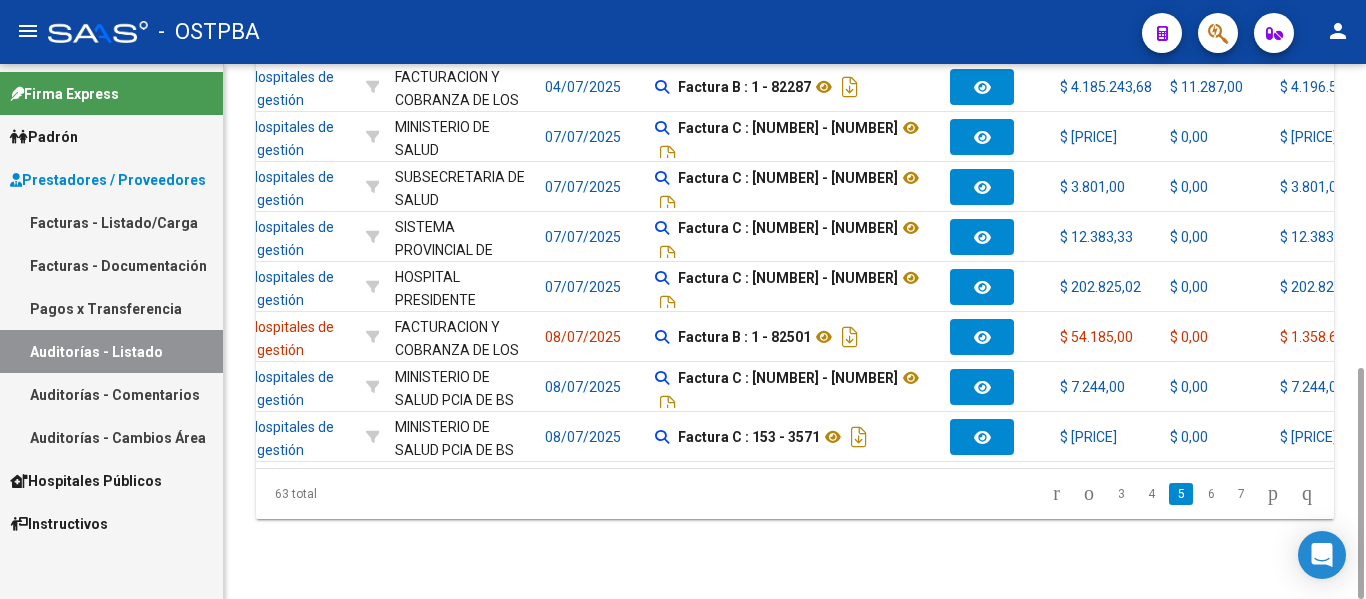 scroll, scrollTop: 0, scrollLeft: 0, axis: both 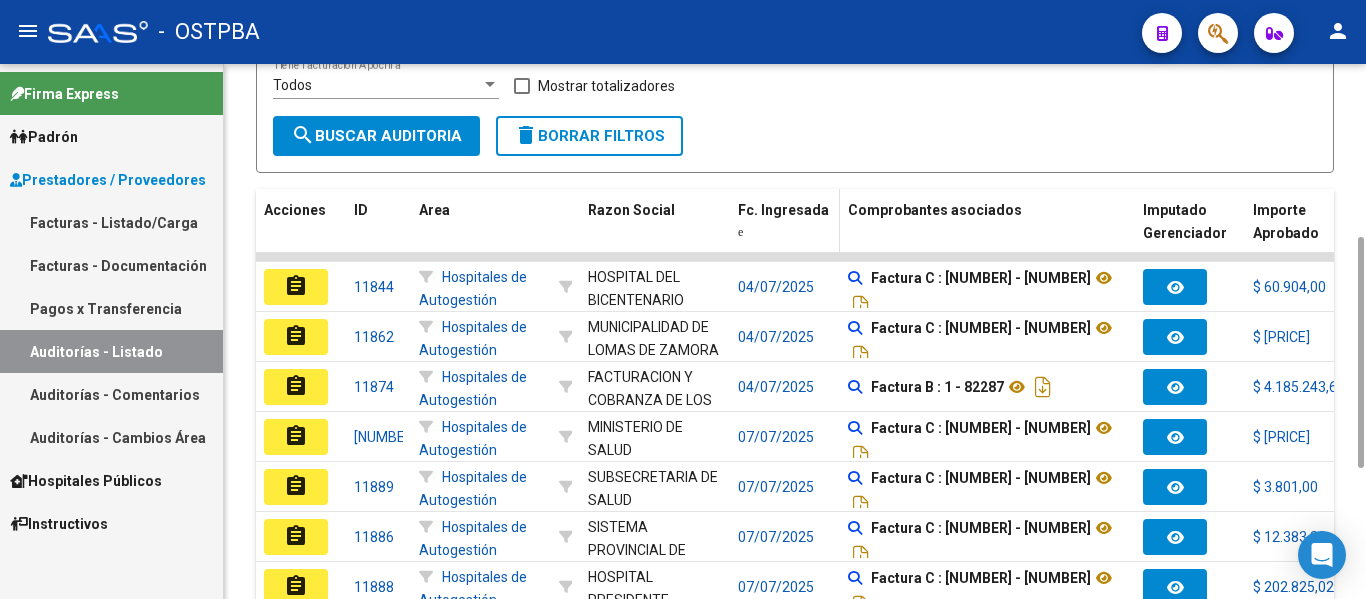 click 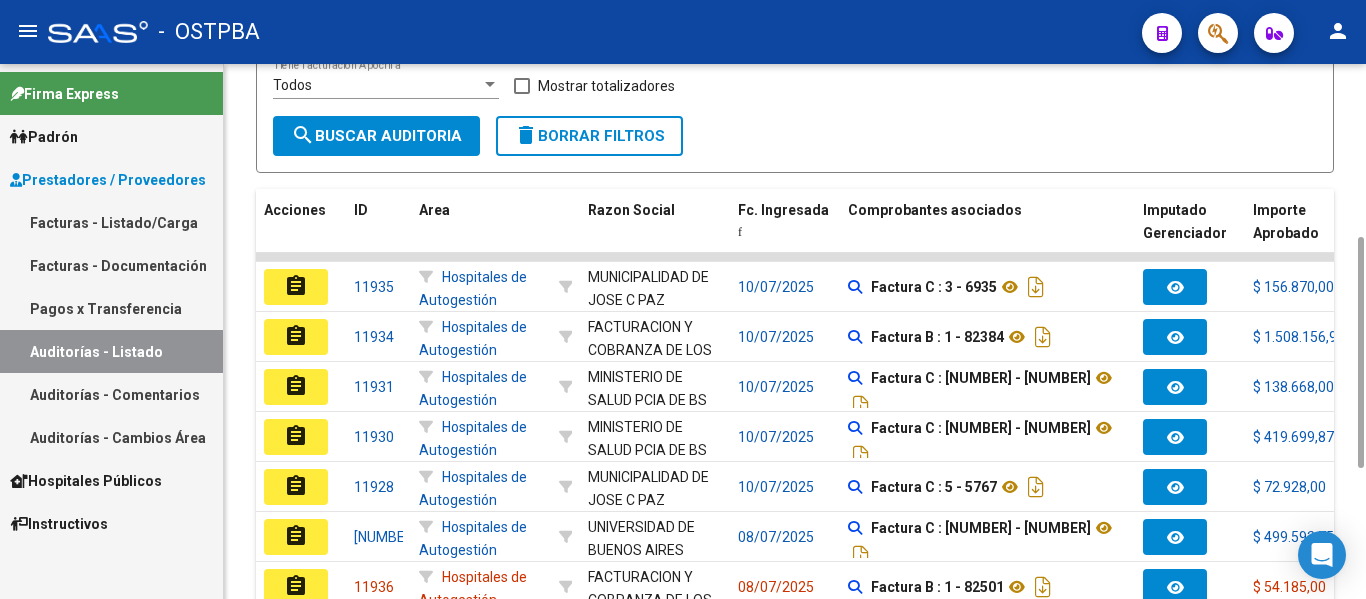 scroll, scrollTop: 700, scrollLeft: 0, axis: vertical 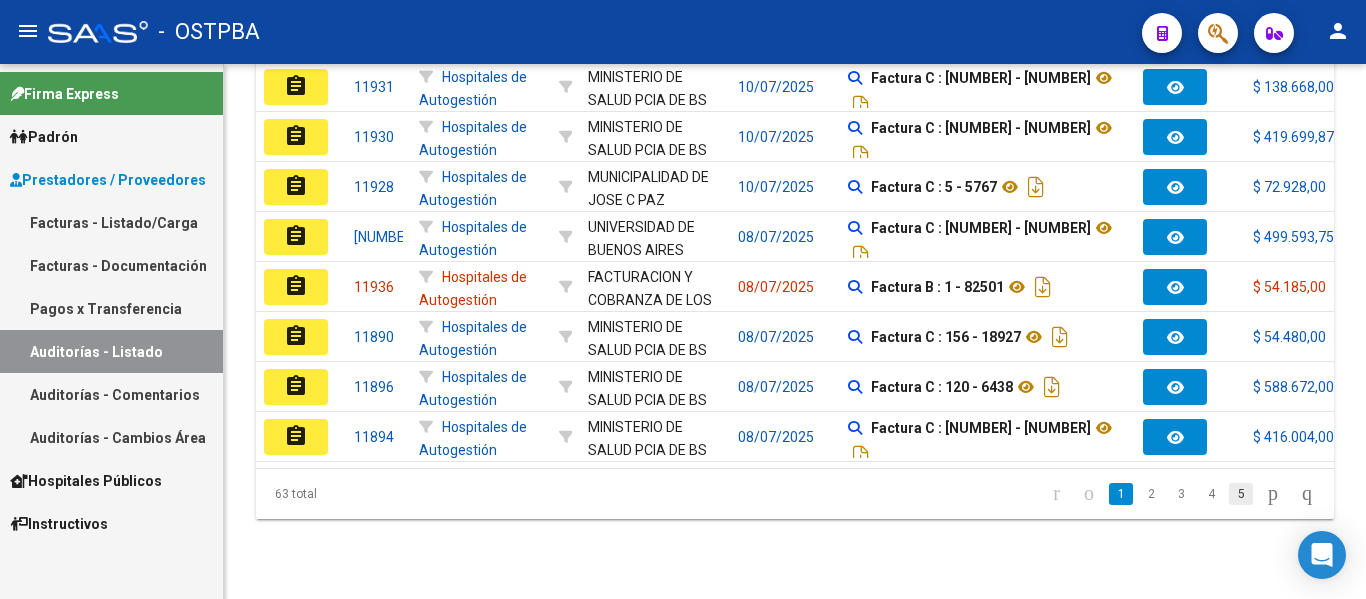 click on "5" 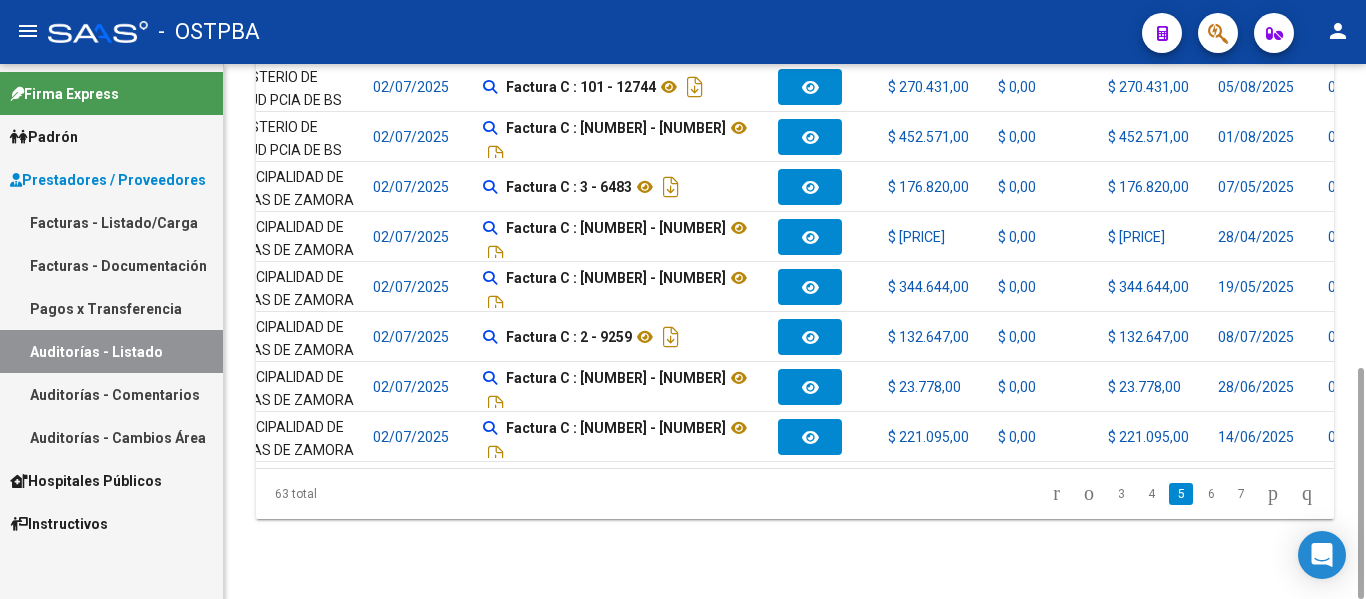 scroll, scrollTop: 0, scrollLeft: 416, axis: horizontal 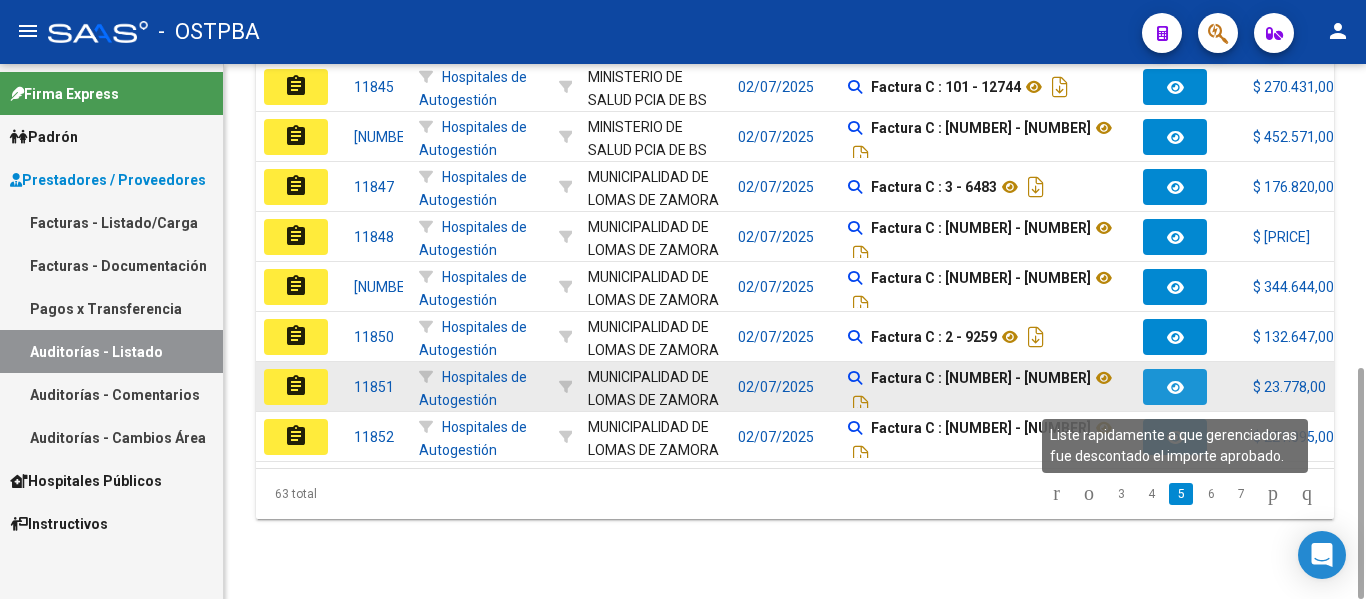 click 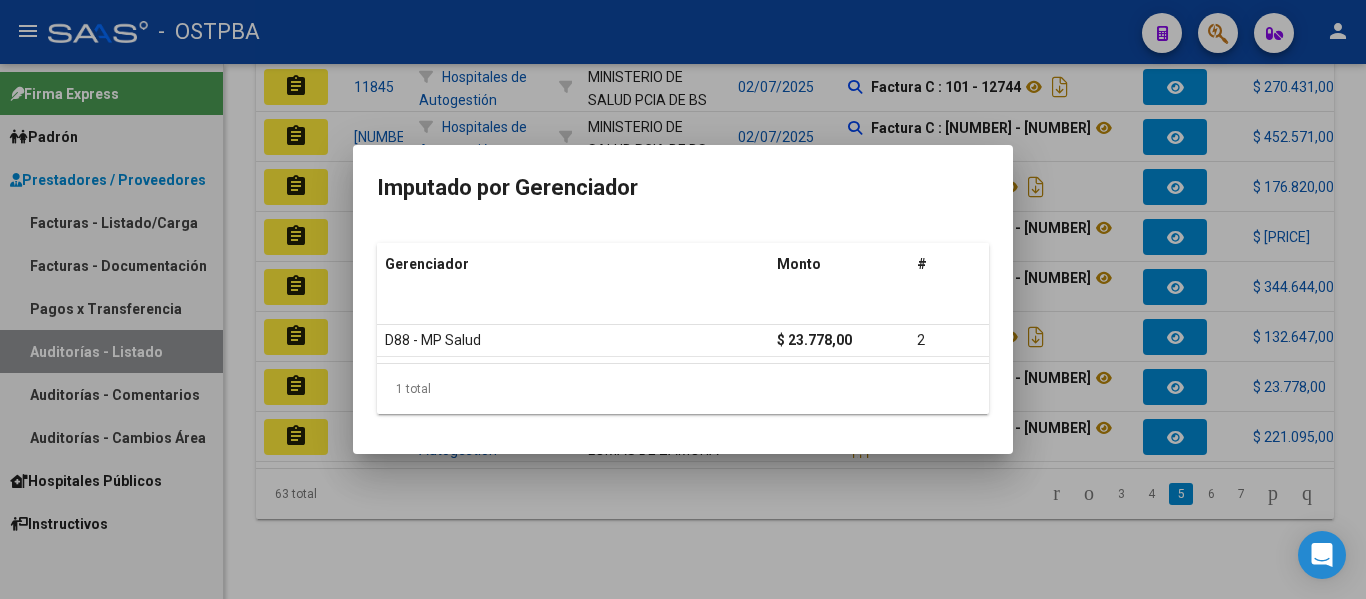 click at bounding box center (683, 299) 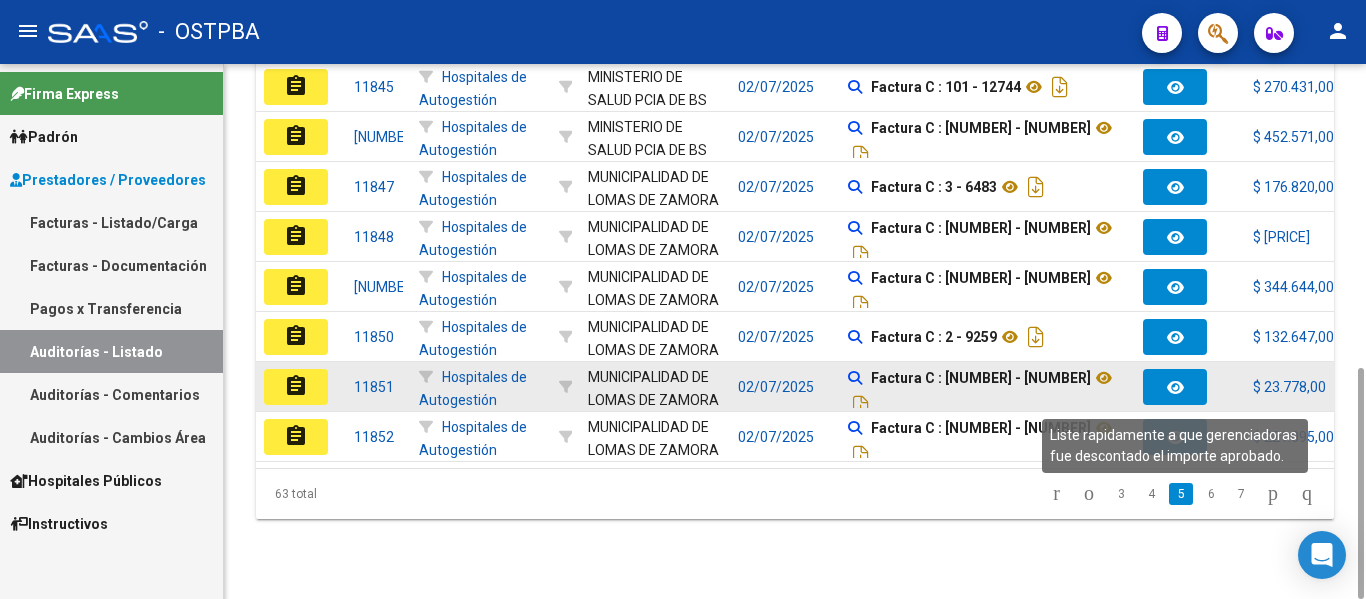 click 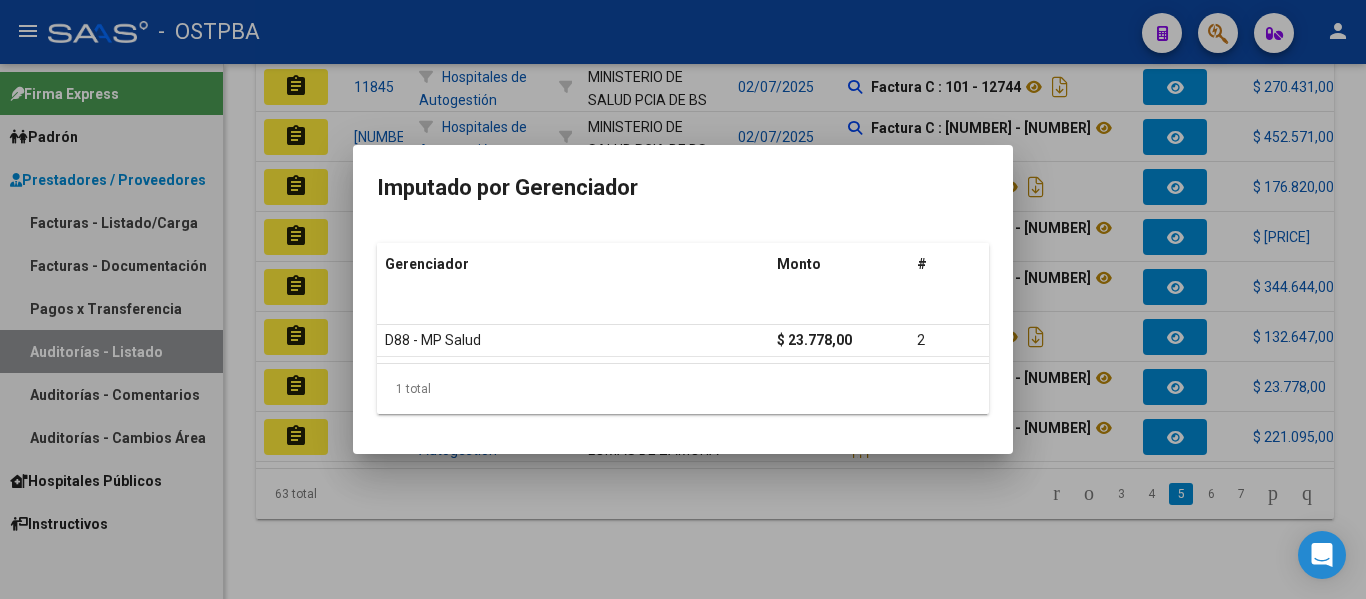 click at bounding box center [683, 299] 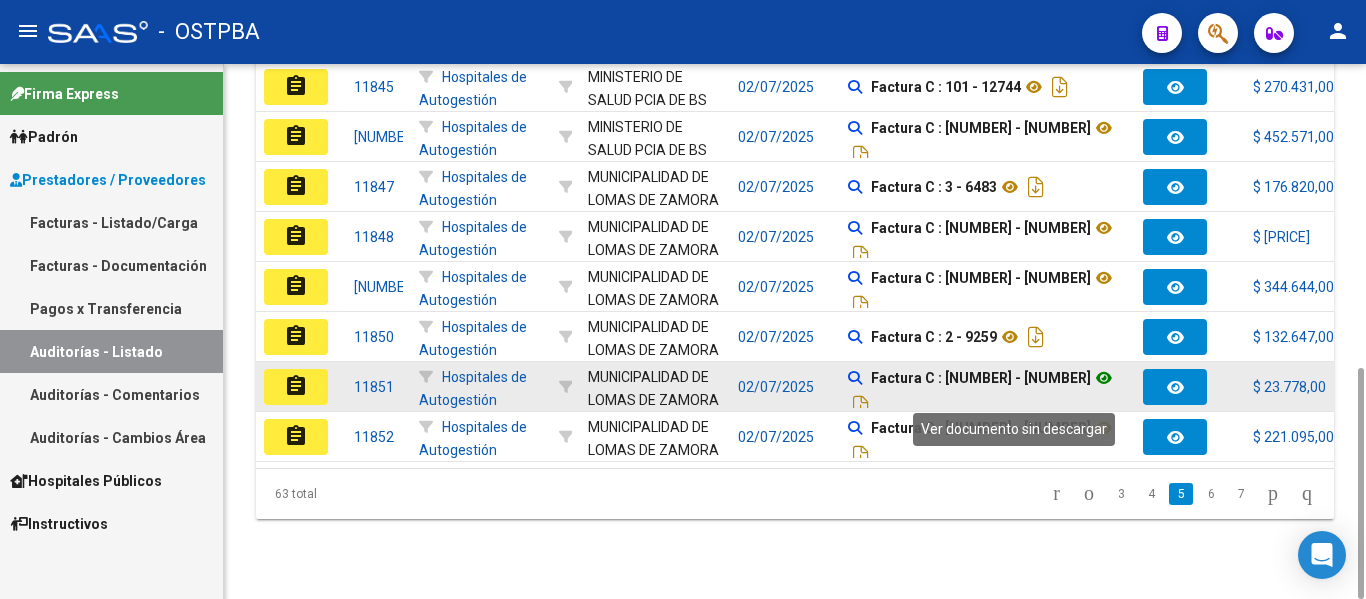 click 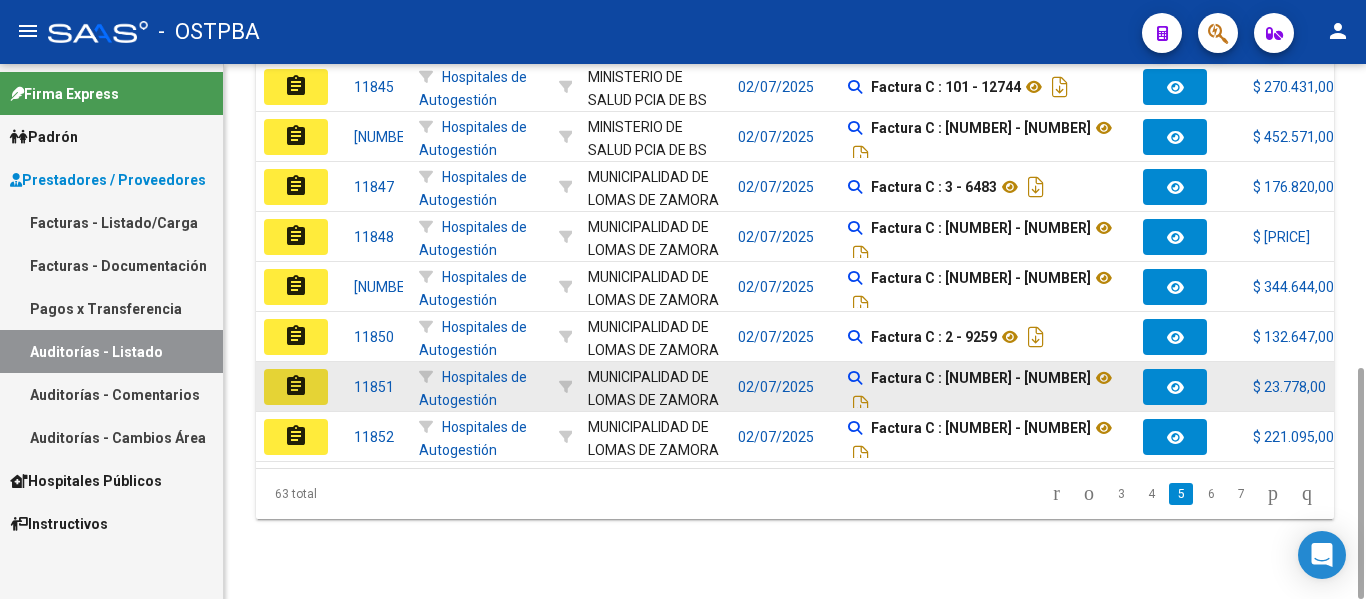click on "assignment" 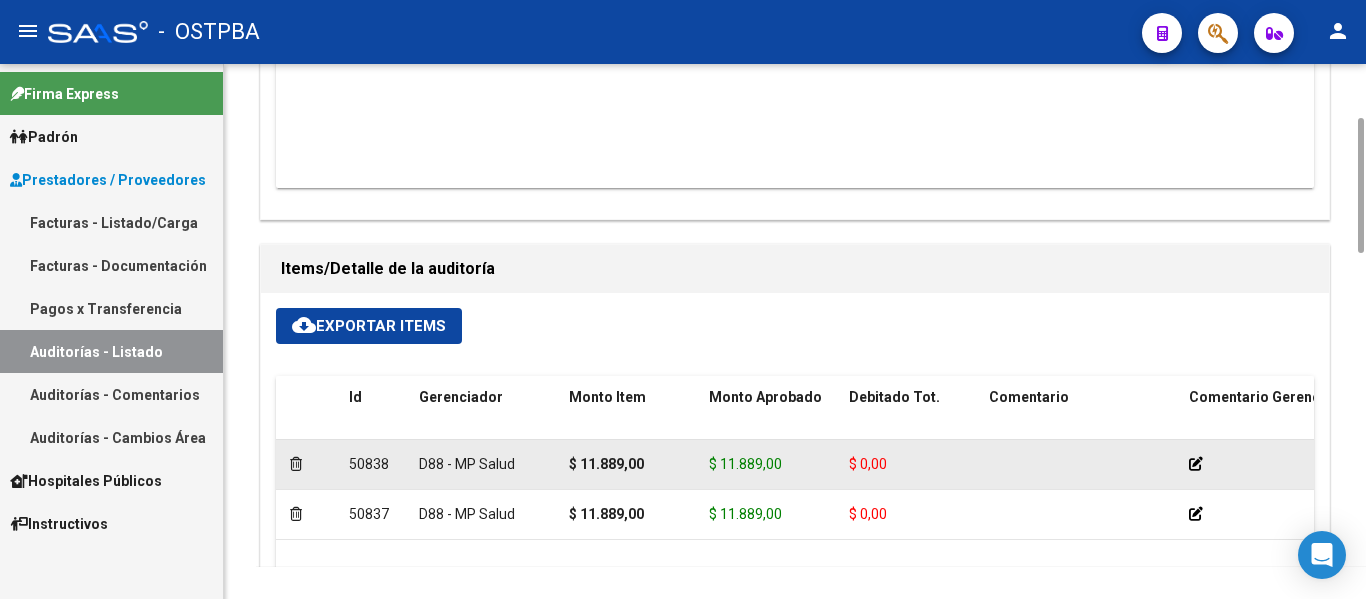 scroll, scrollTop: 1000, scrollLeft: 0, axis: vertical 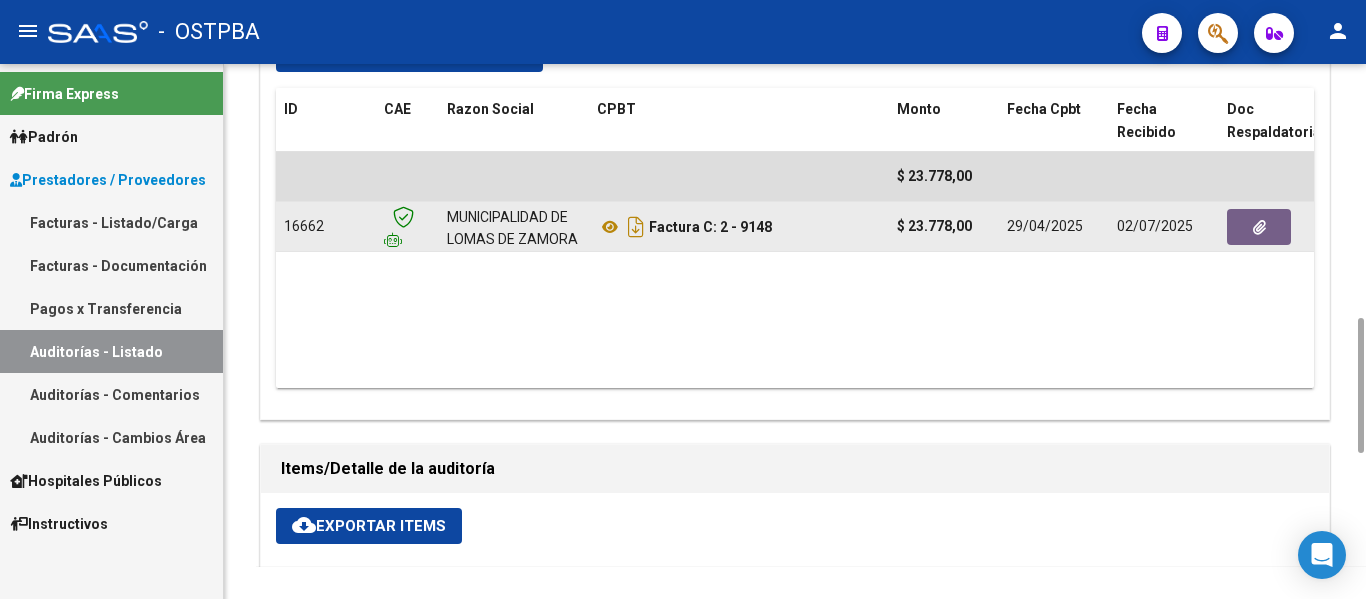 click 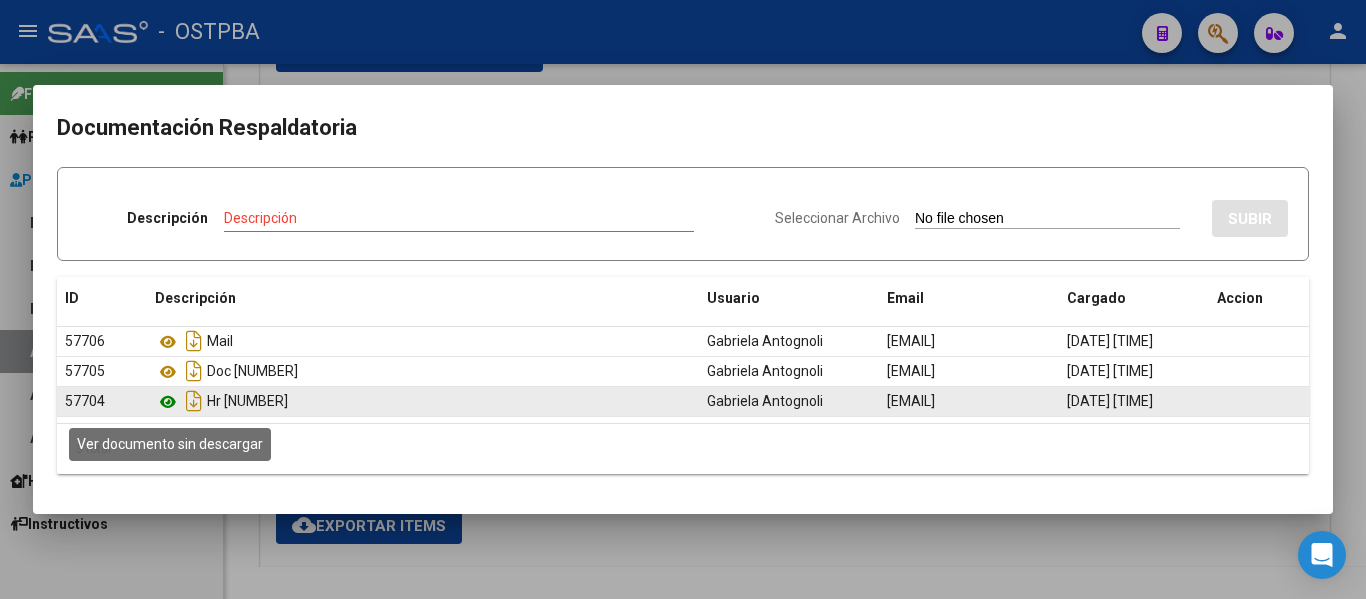 click 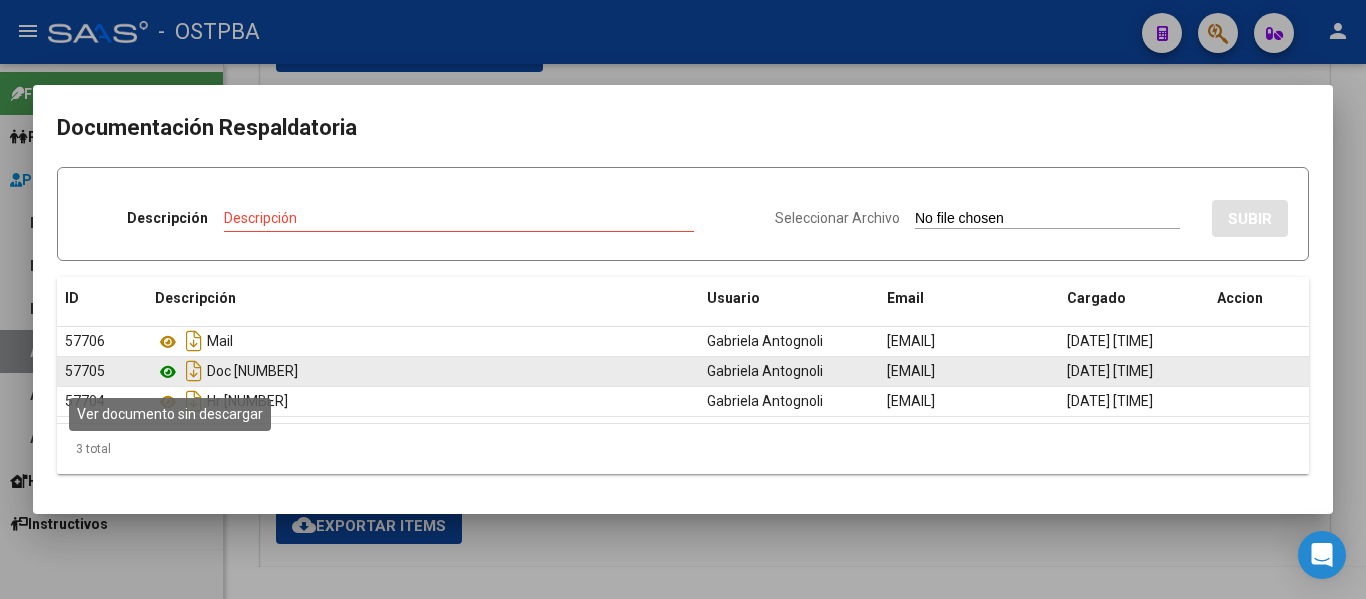 click 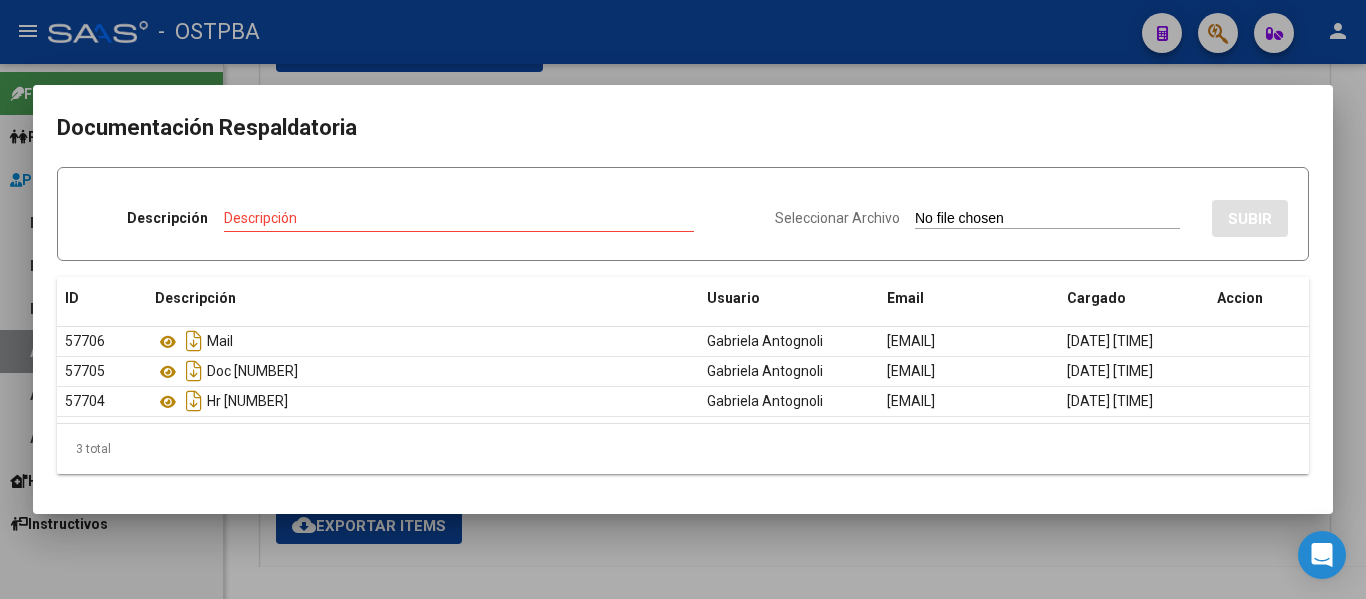 click at bounding box center (683, 299) 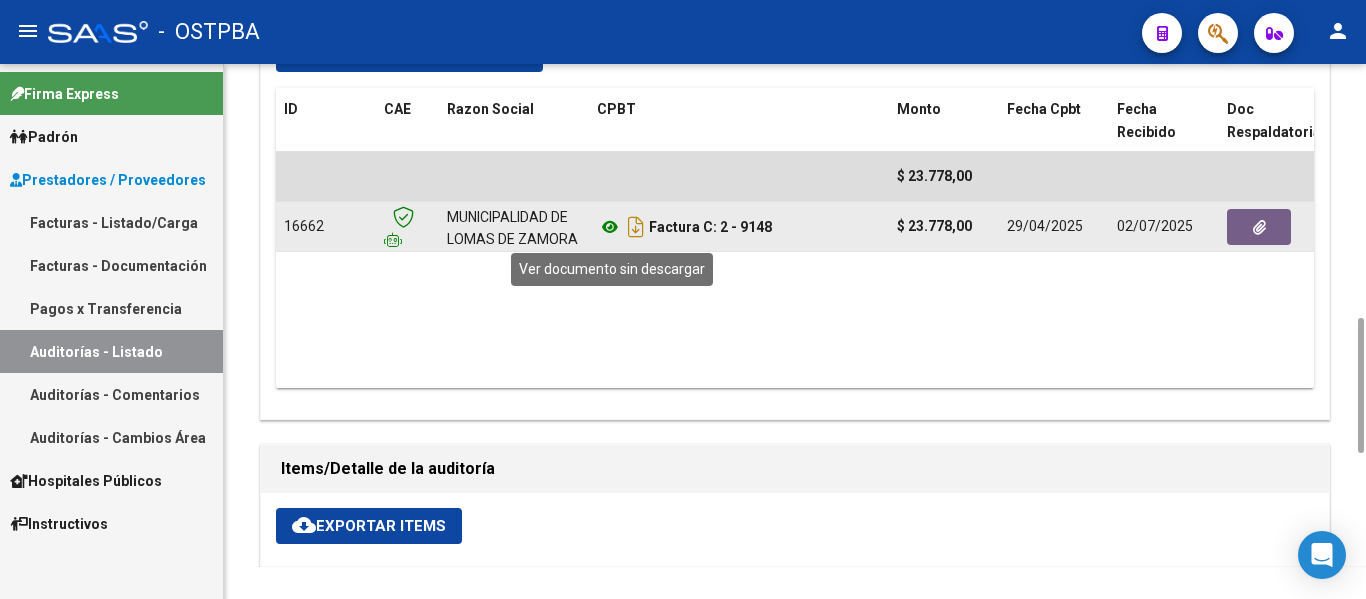click 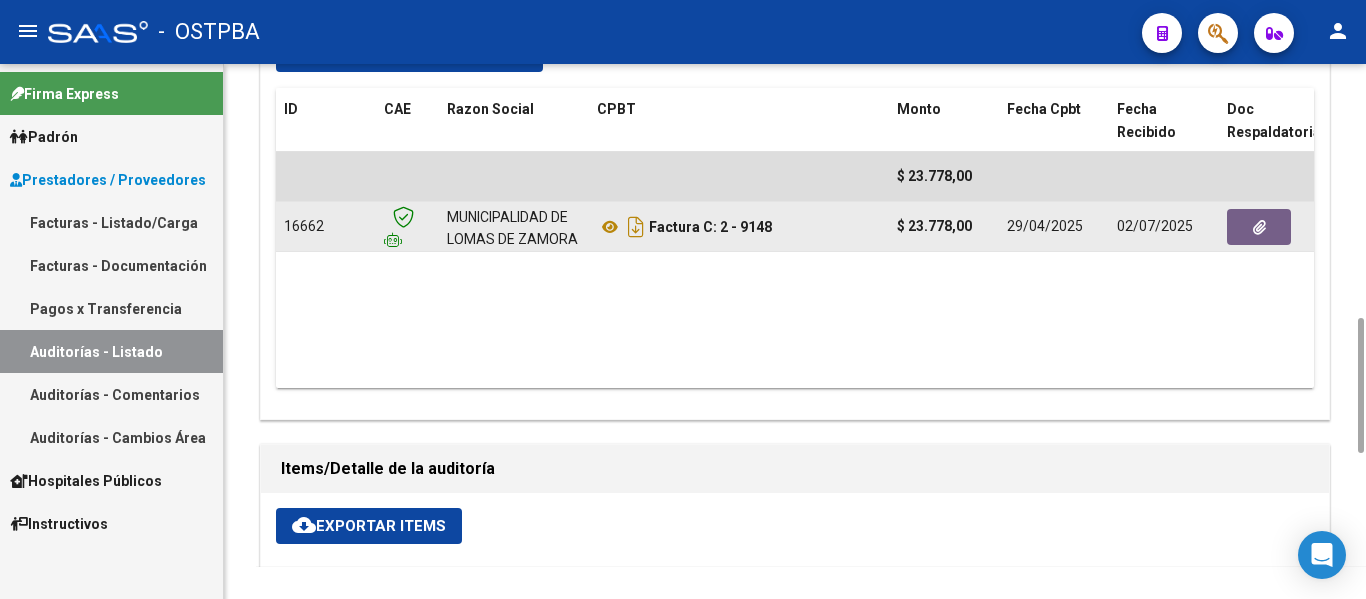 click 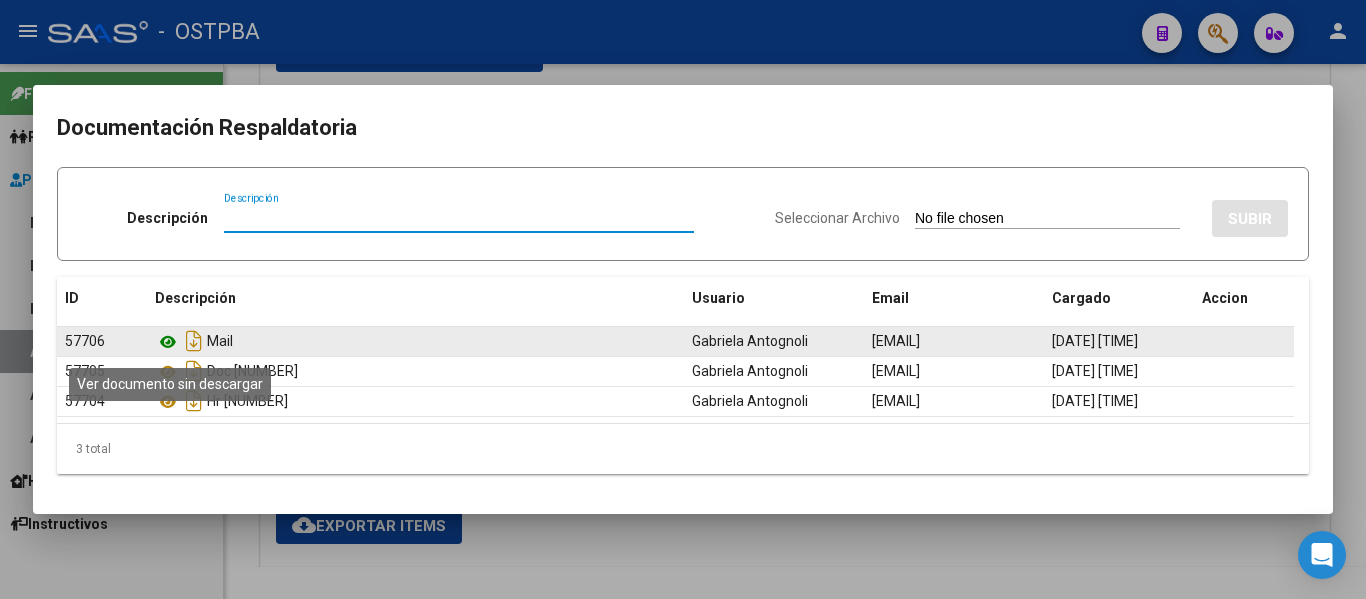 click 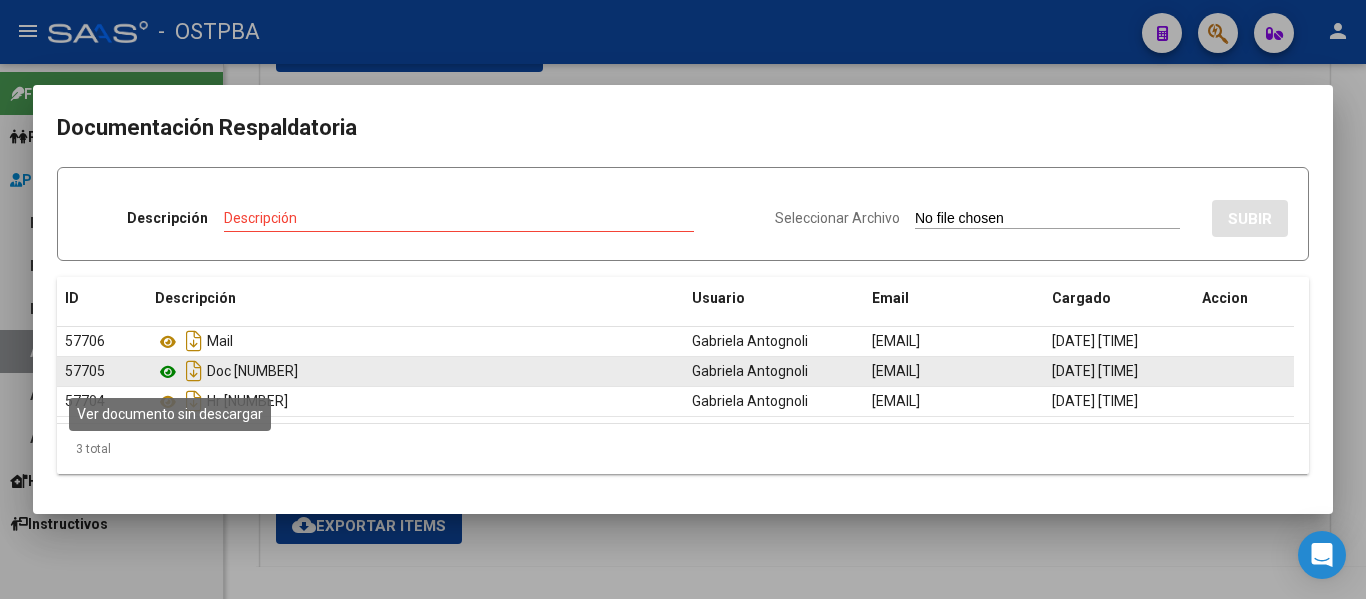 click 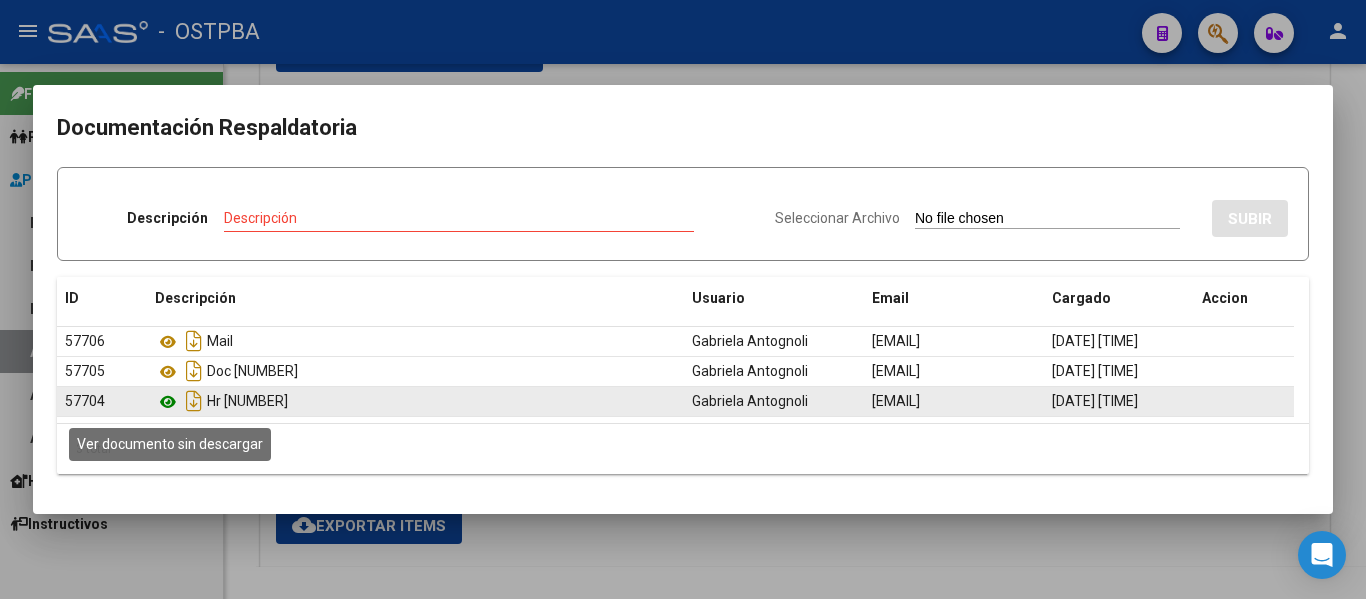 click 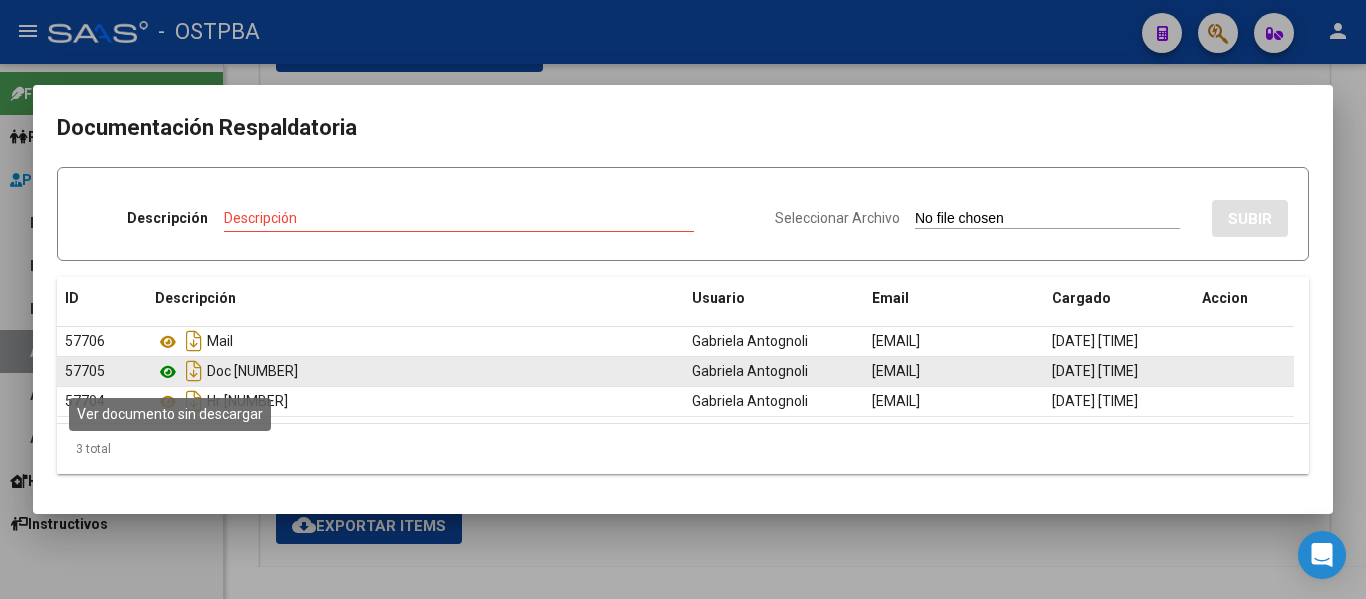 click 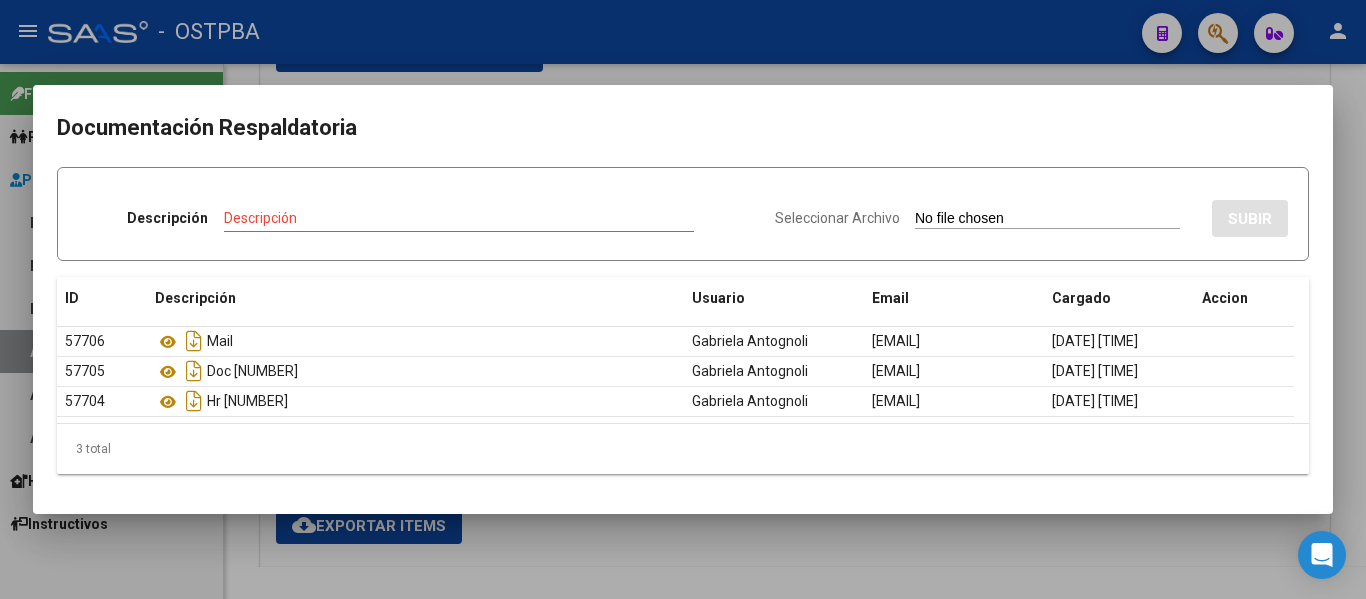 click at bounding box center (683, 299) 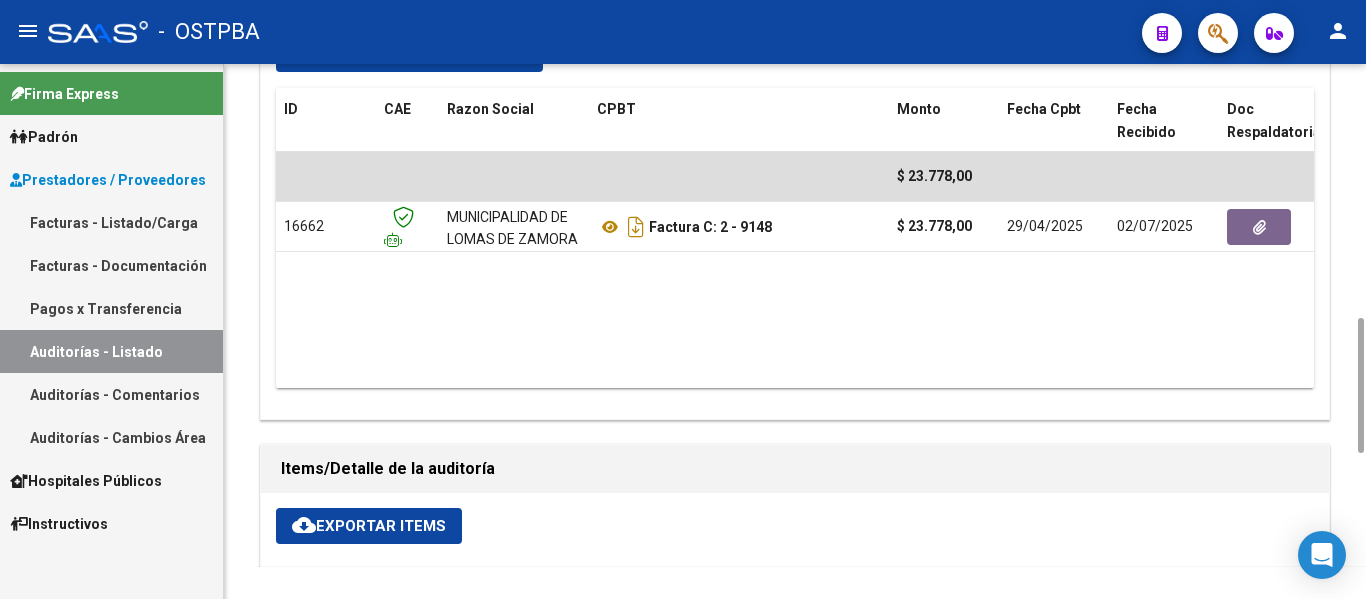 scroll, scrollTop: 1200, scrollLeft: 0, axis: vertical 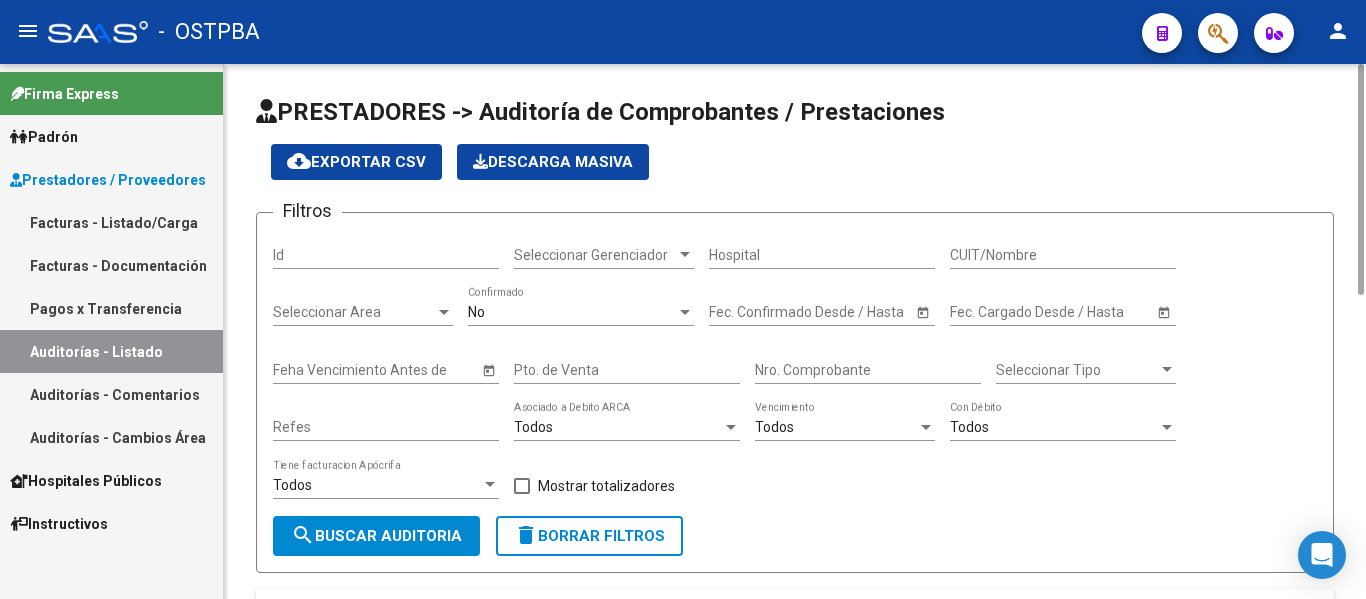 click on "Seleccionar Gerenciador Seleccionar Gerenciador" 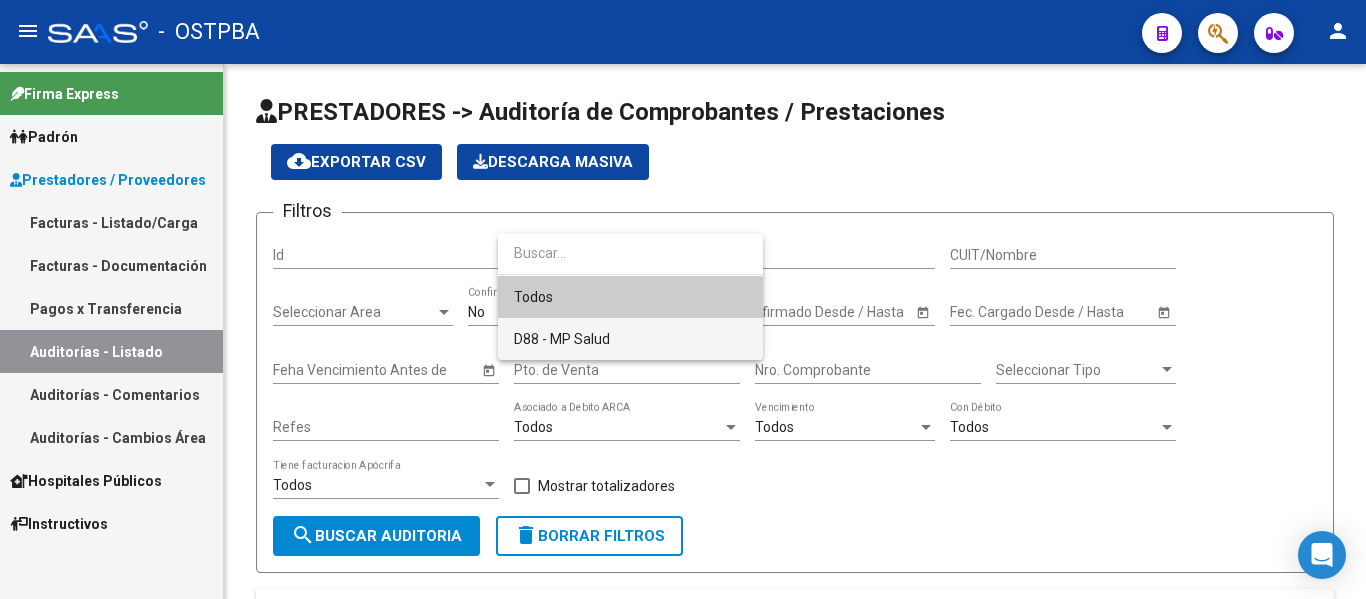 click on "D88 - MP Salud" at bounding box center [630, 339] 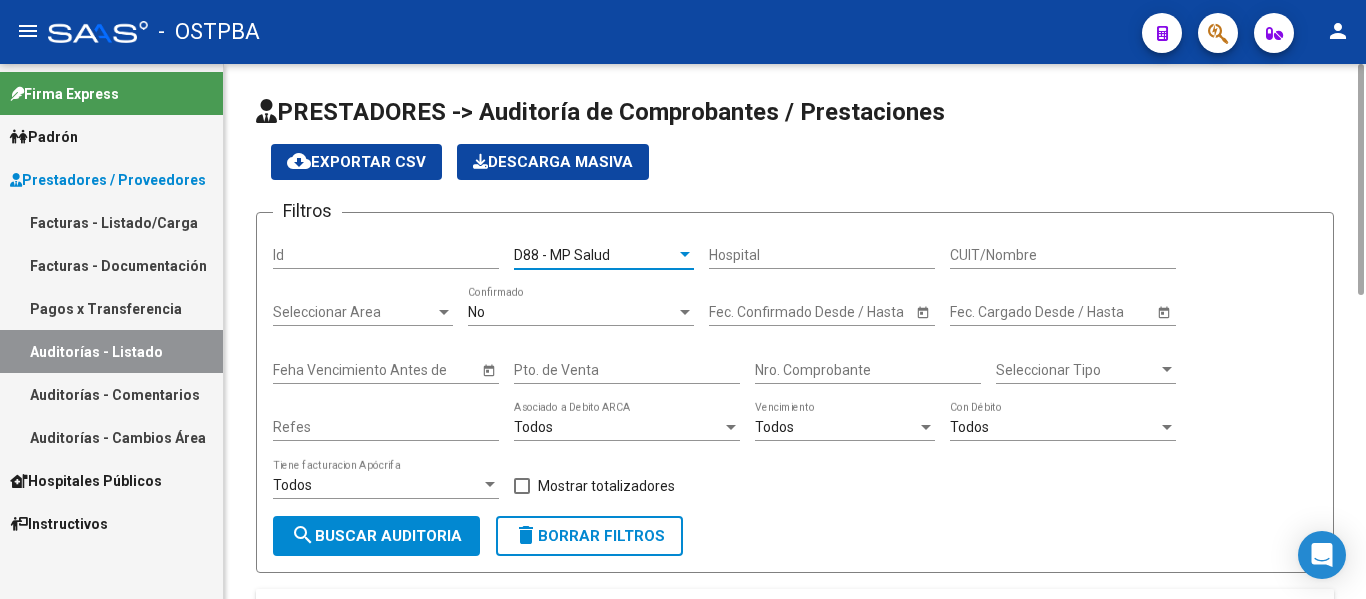 click on "No" at bounding box center (572, 312) 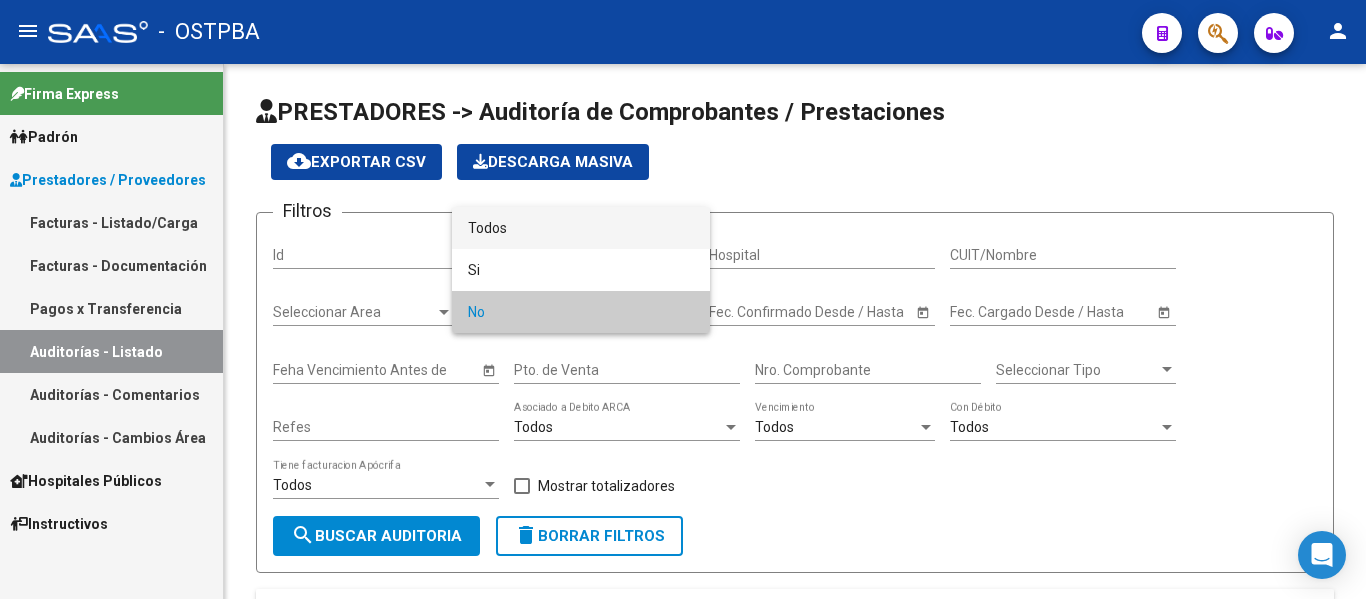 click on "Todos" at bounding box center (581, 228) 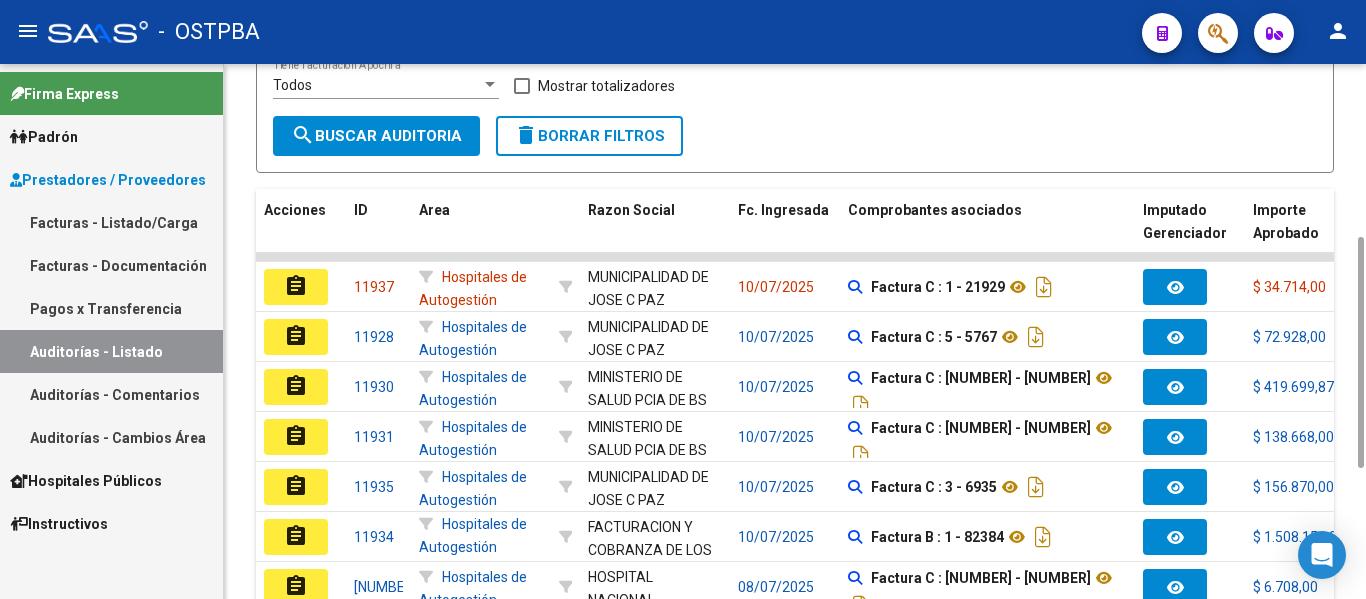 scroll, scrollTop: 200, scrollLeft: 0, axis: vertical 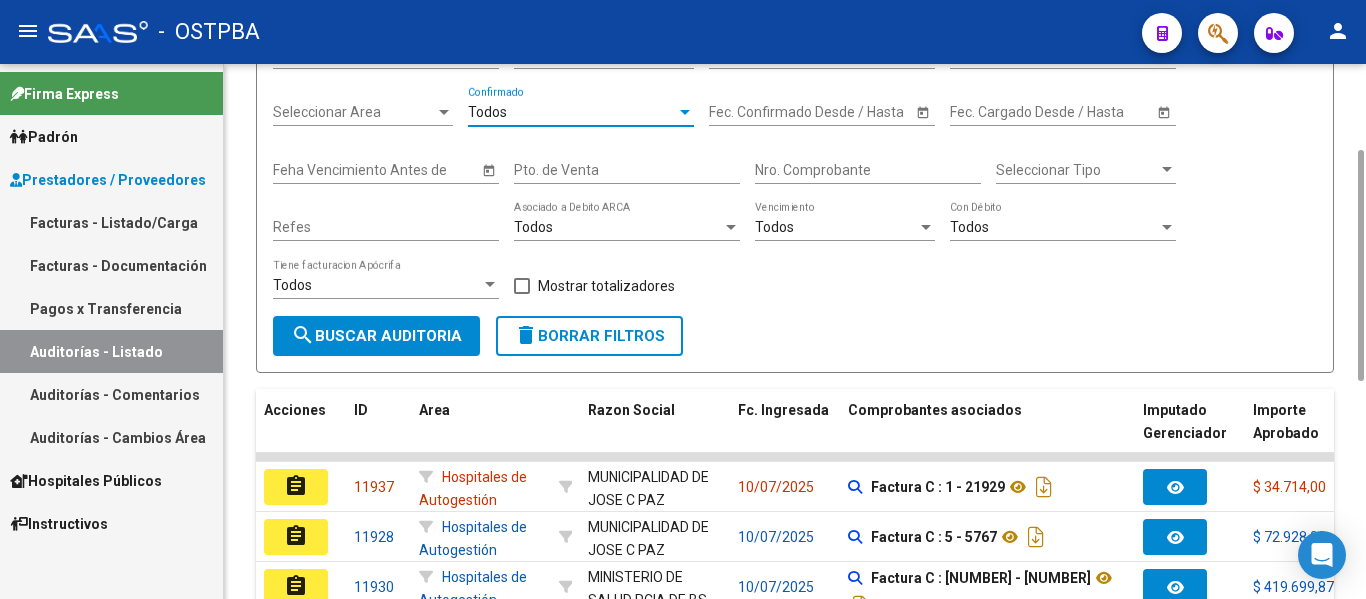 click on "search  Buscar Auditoria" 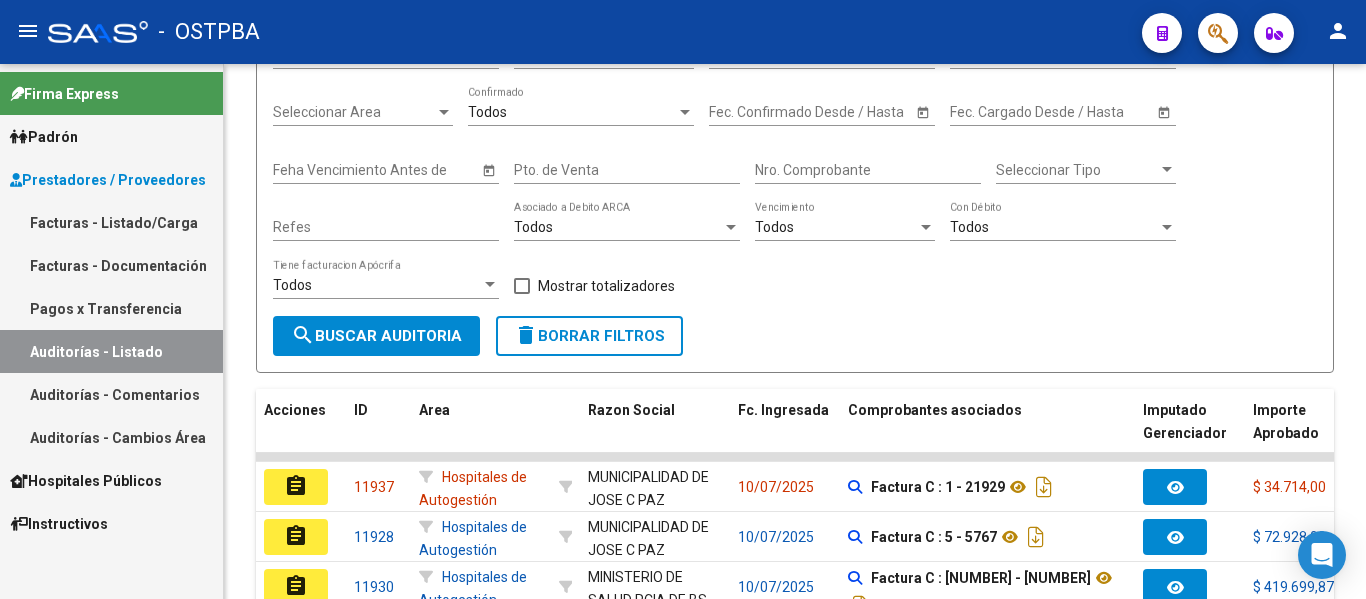 scroll, scrollTop: 700, scrollLeft: 0, axis: vertical 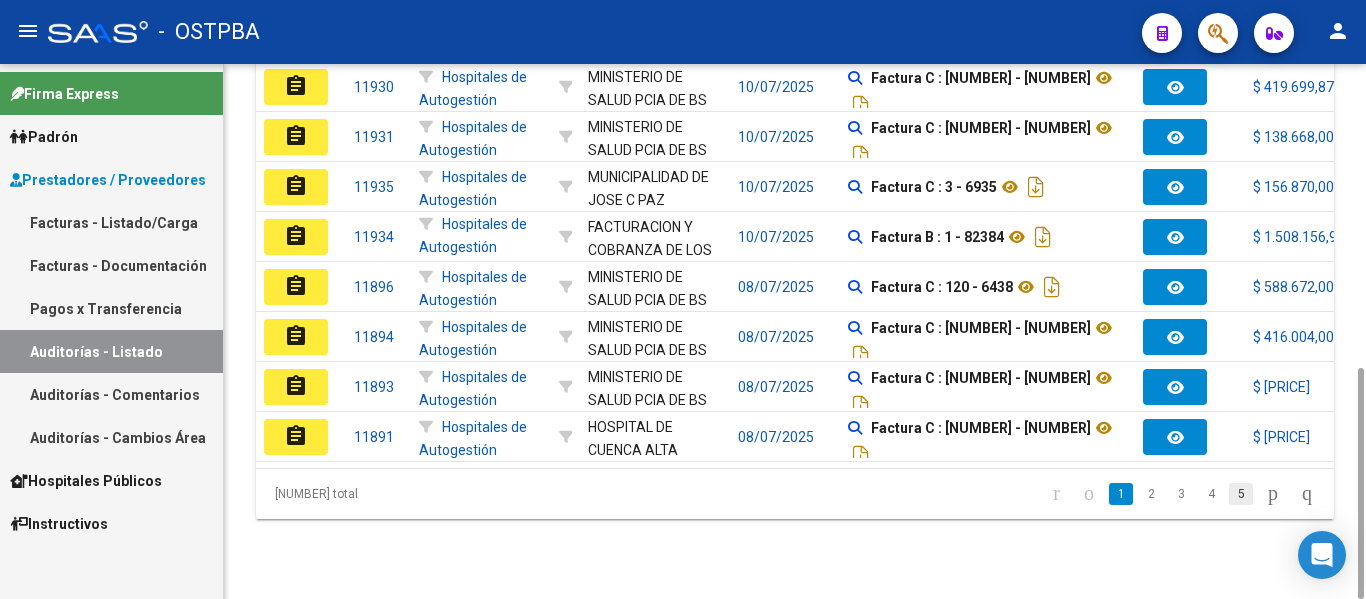 click on "5" 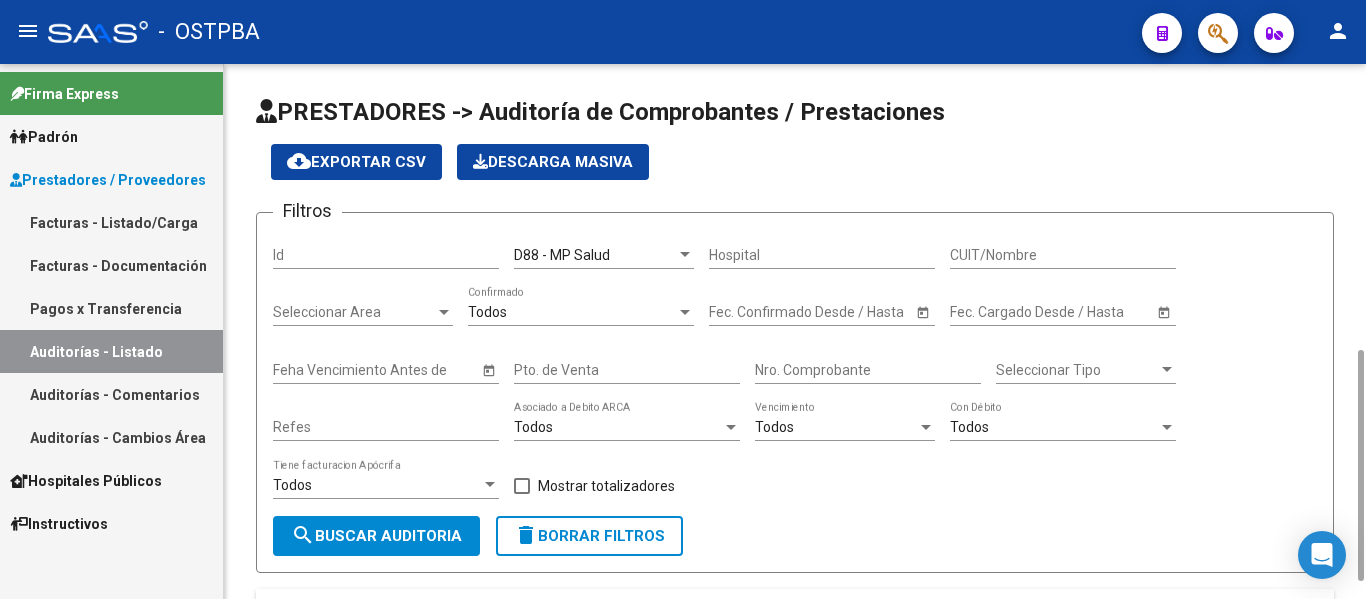 scroll, scrollTop: 200, scrollLeft: 0, axis: vertical 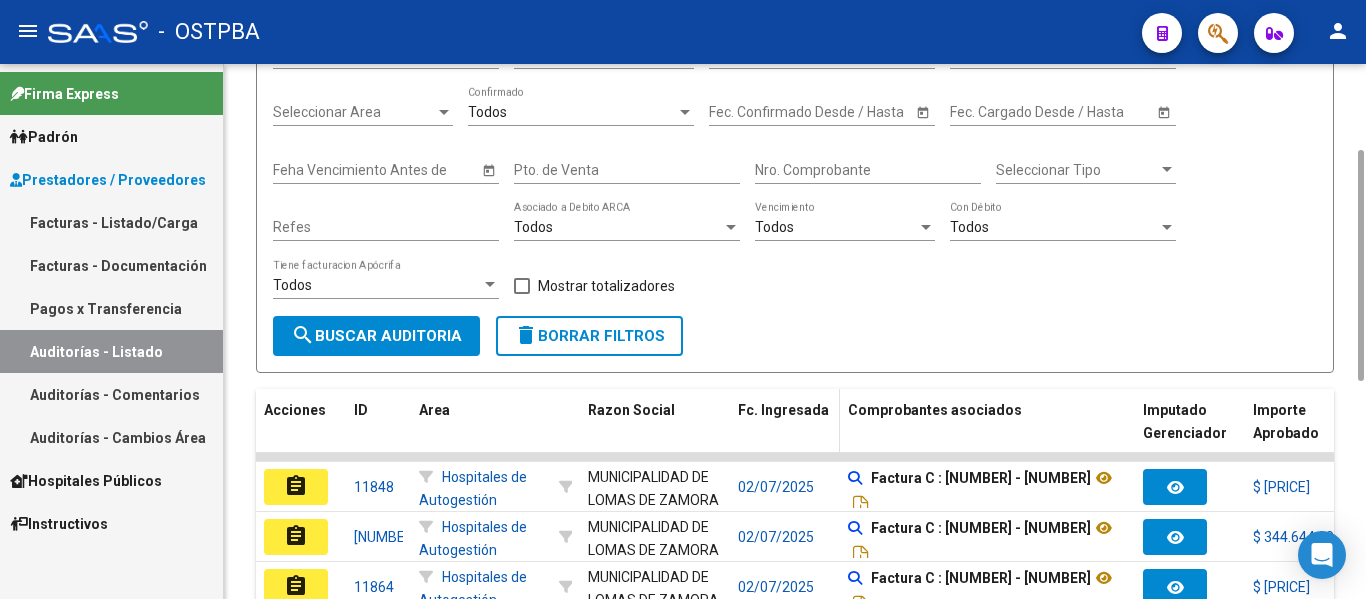 click on "Fc. Ingresada" 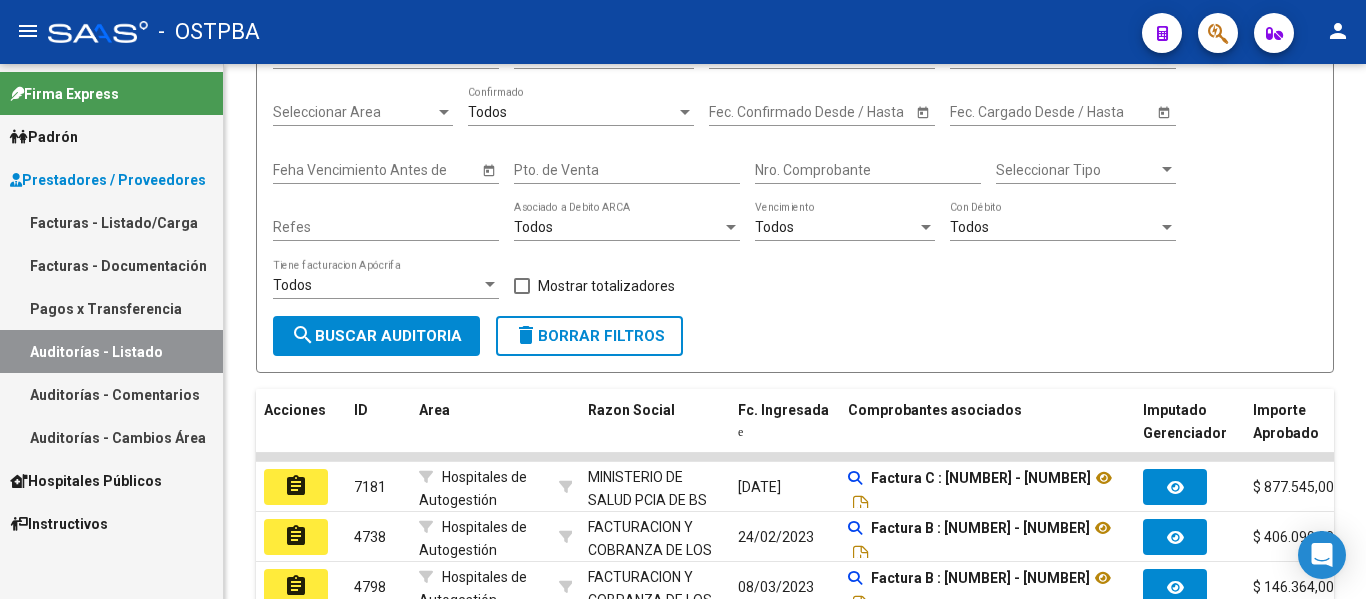 scroll, scrollTop: 700, scrollLeft: 0, axis: vertical 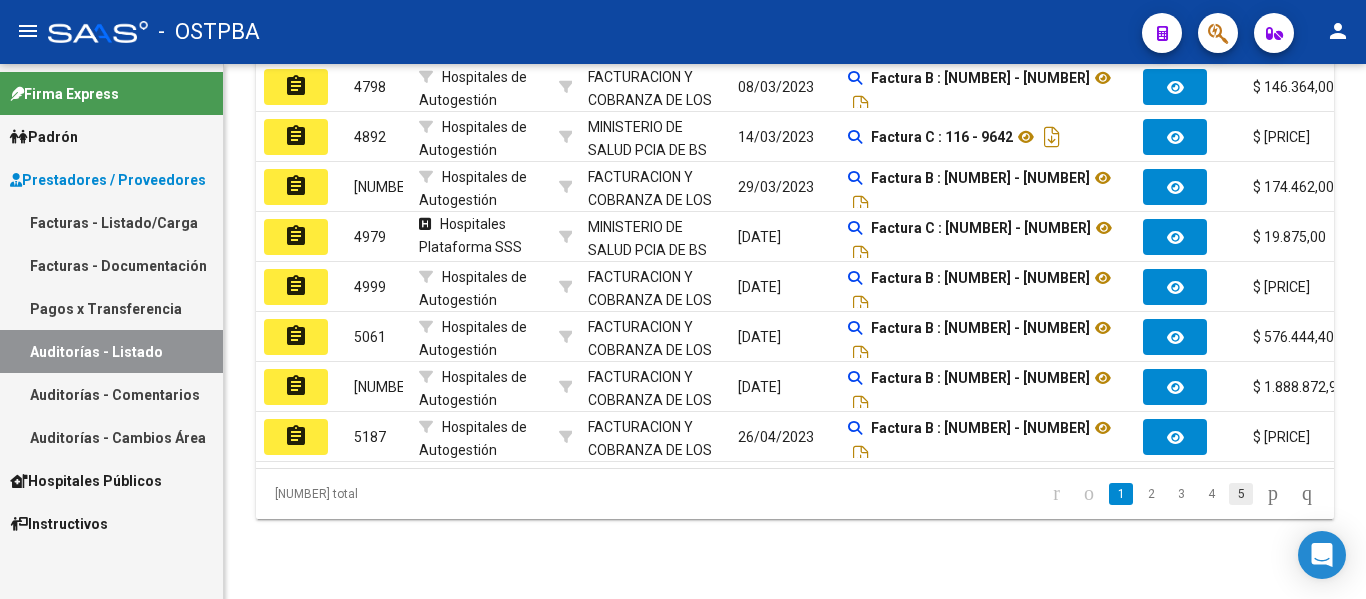 click on "5" 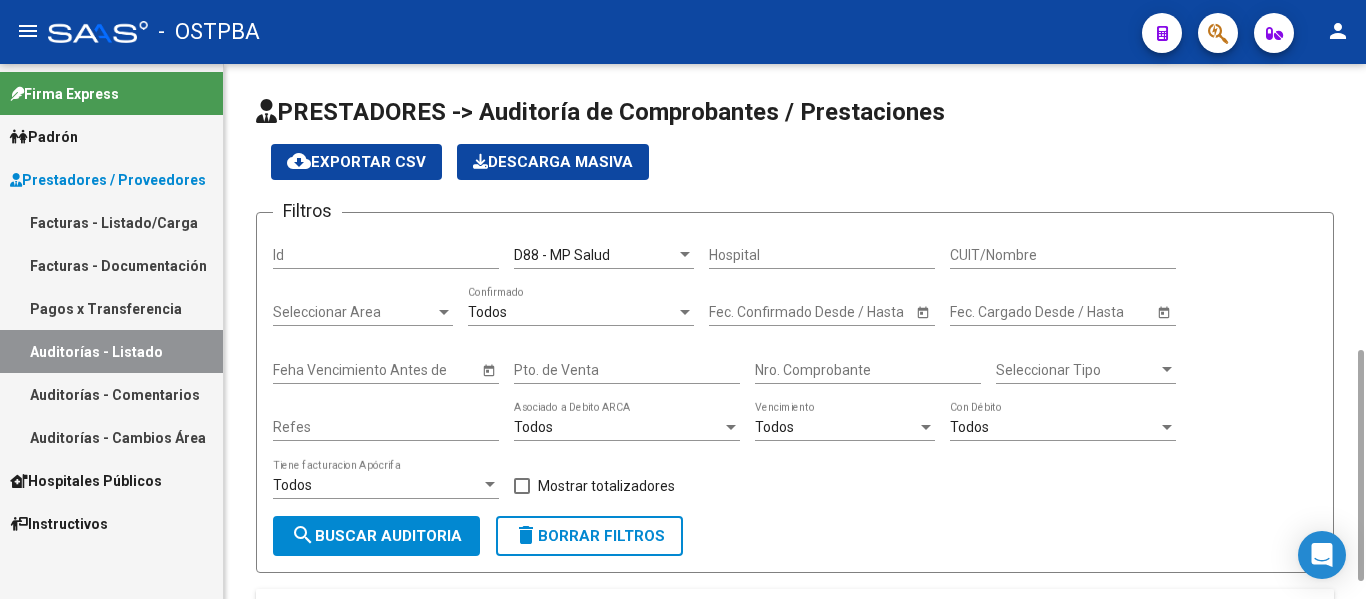 scroll, scrollTop: 400, scrollLeft: 0, axis: vertical 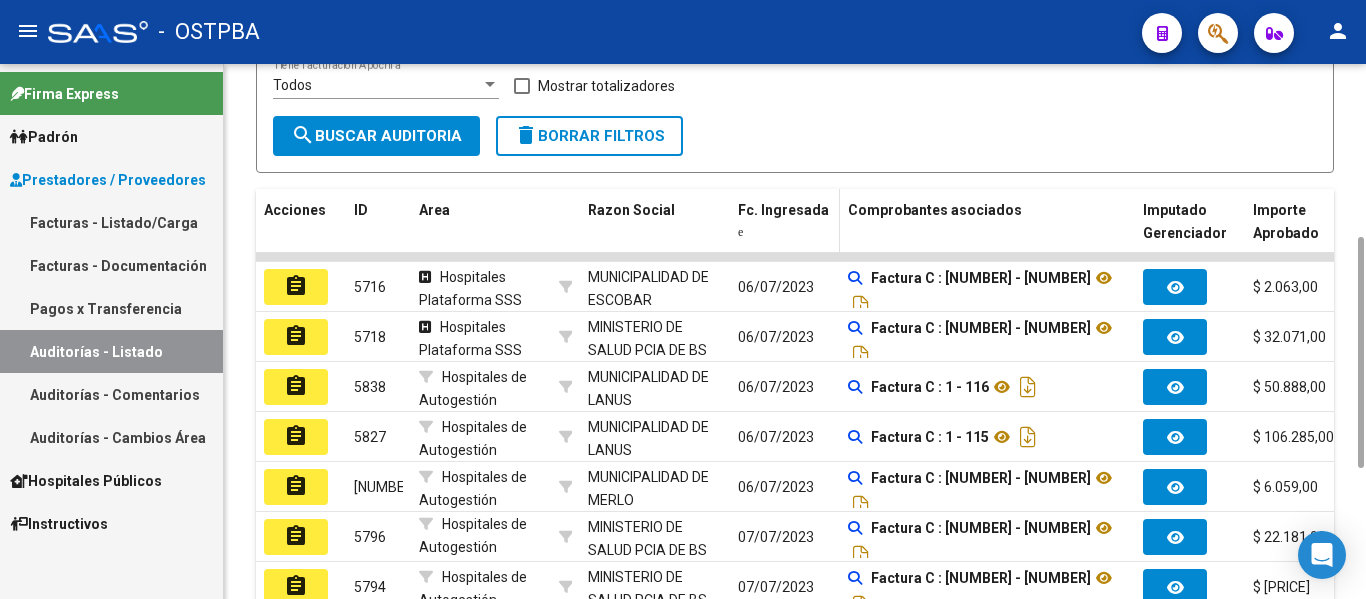click 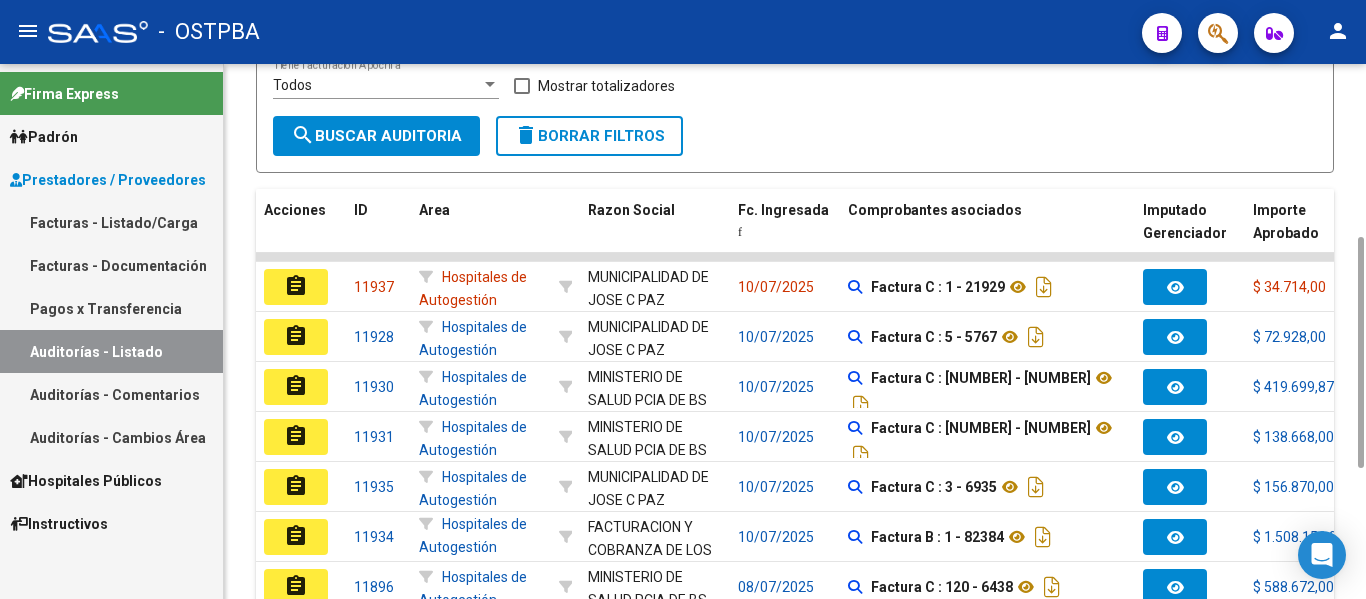 scroll, scrollTop: 700, scrollLeft: 0, axis: vertical 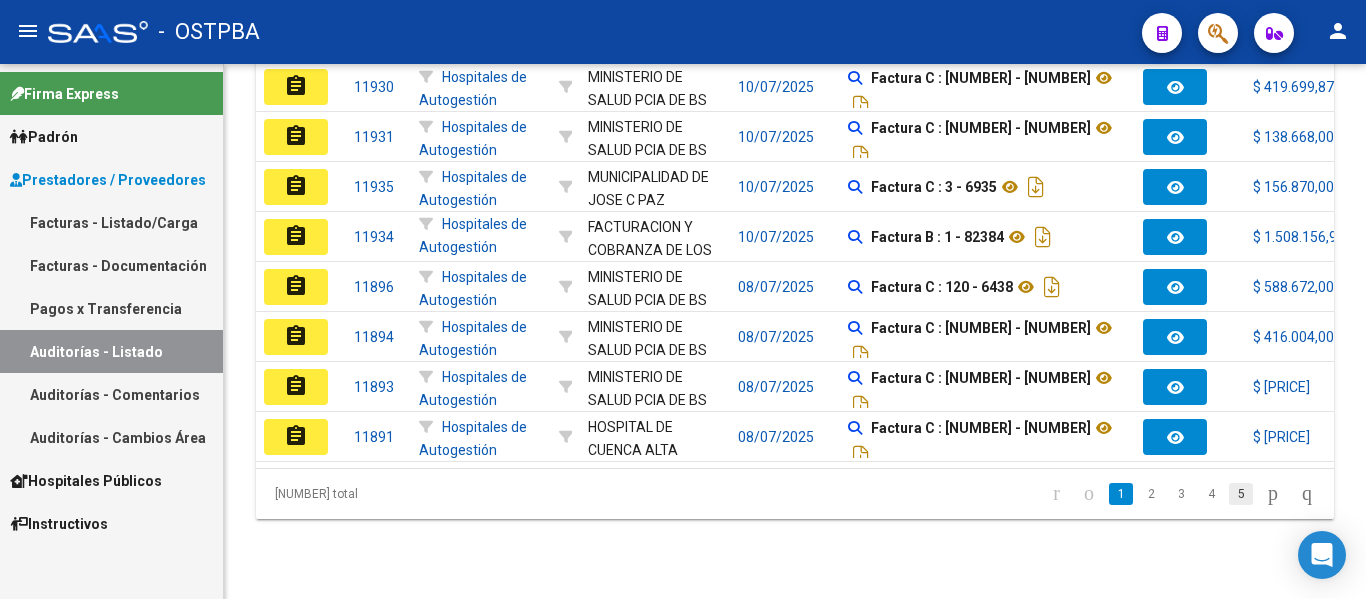 click on "5" 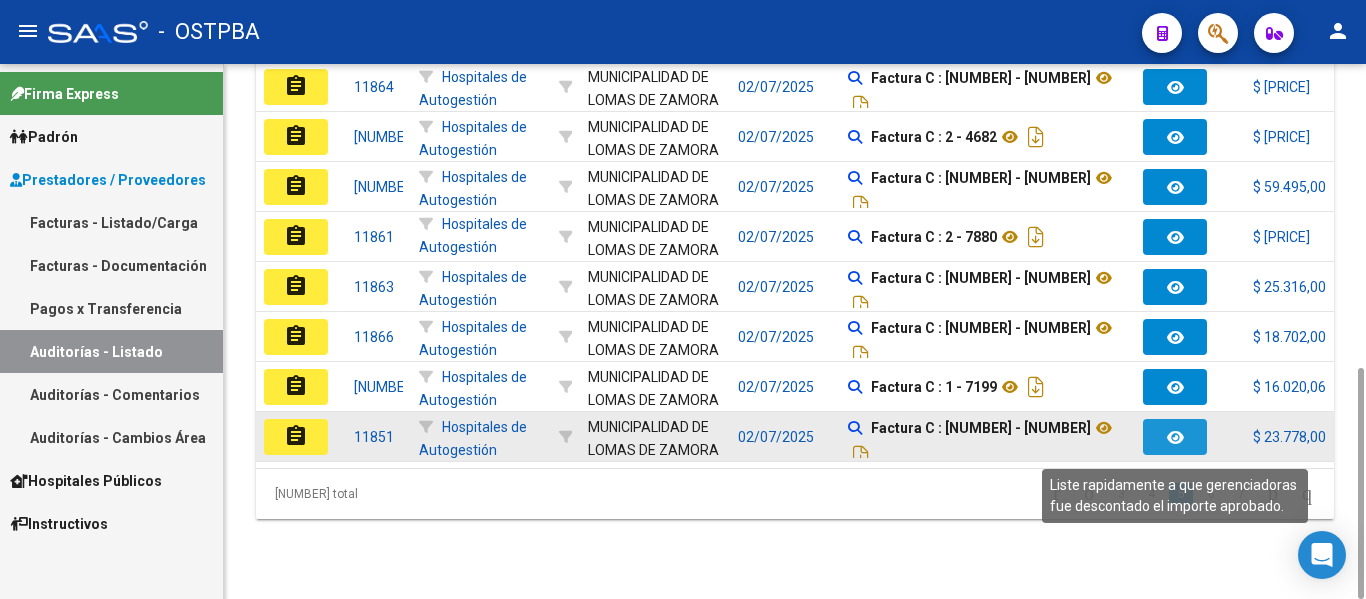click 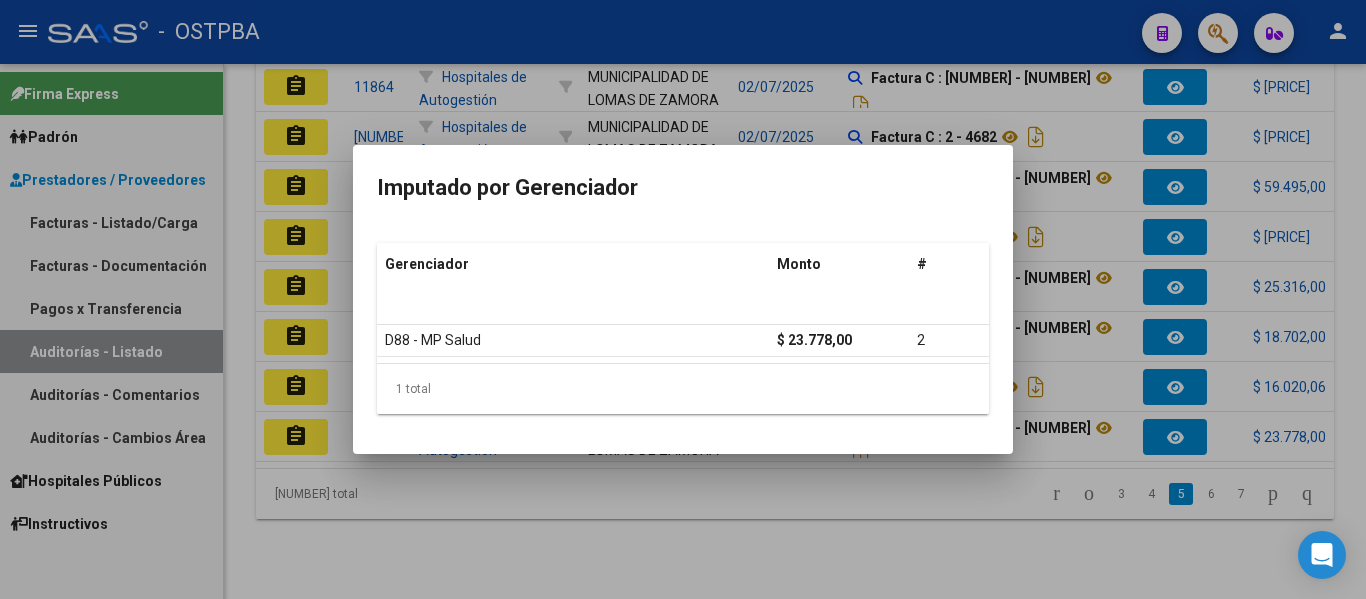 click at bounding box center [683, 299] 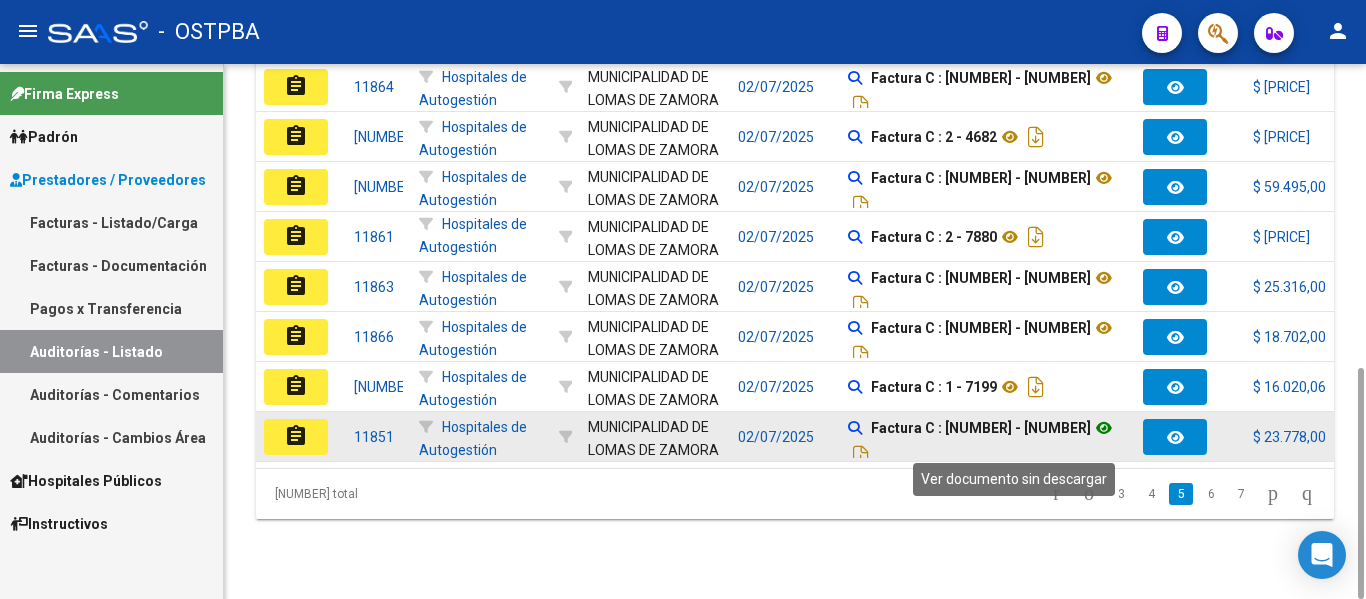 click 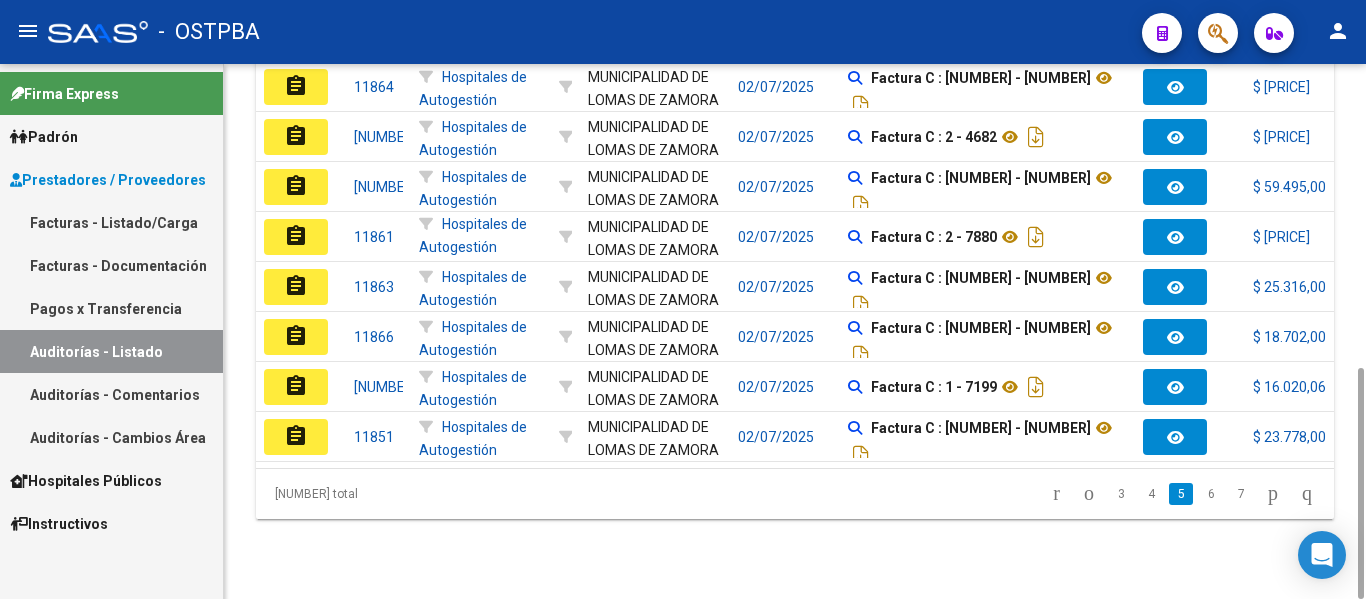 drag, startPoint x: 575, startPoint y: 484, endPoint x: 654, endPoint y: 480, distance: 79.101204 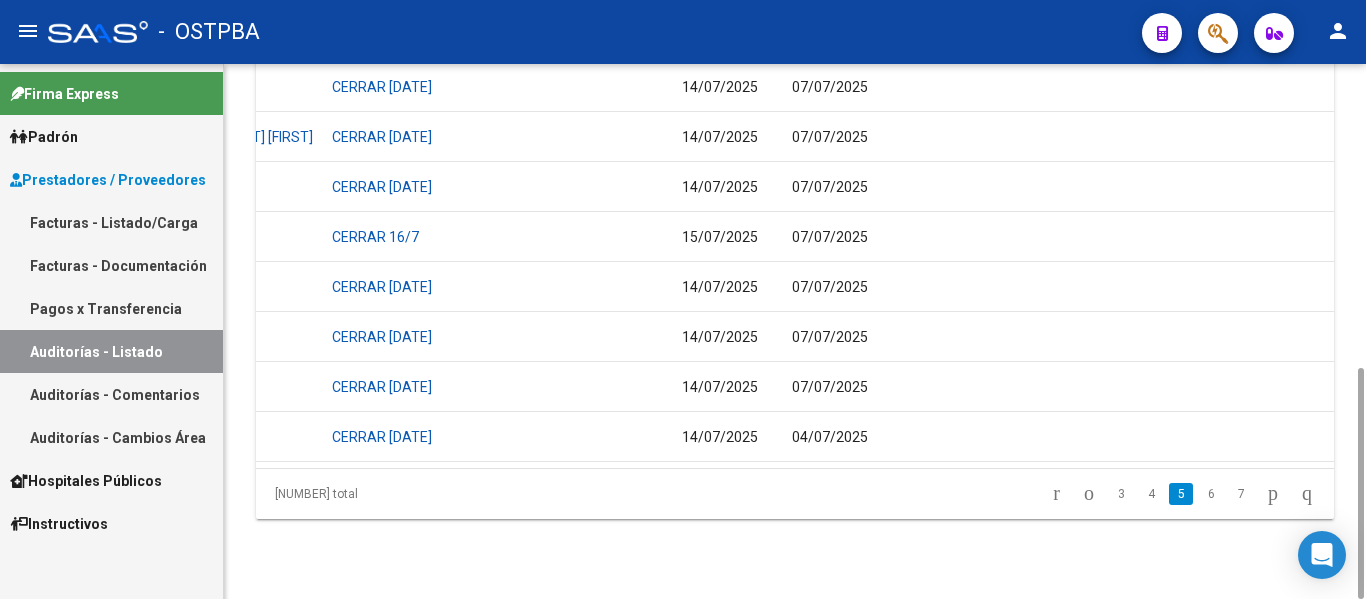 scroll, scrollTop: 0, scrollLeft: 1700, axis: horizontal 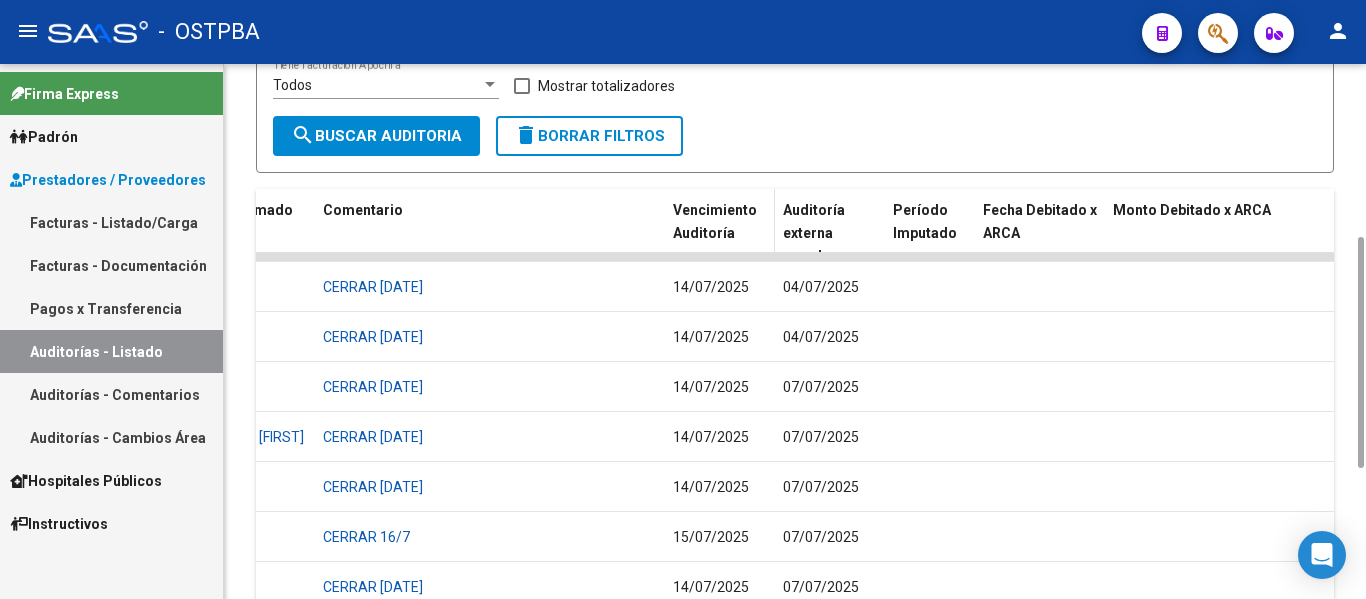 click on "Vencimiento Auditoría" 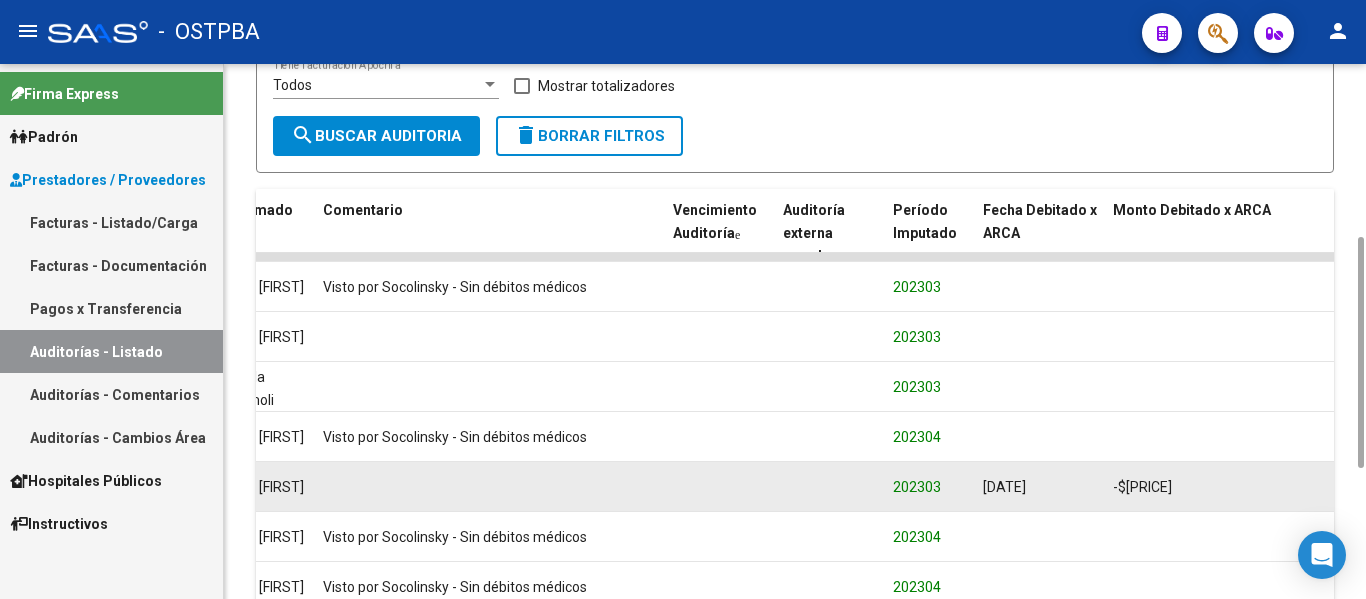 scroll, scrollTop: 700, scrollLeft: 0, axis: vertical 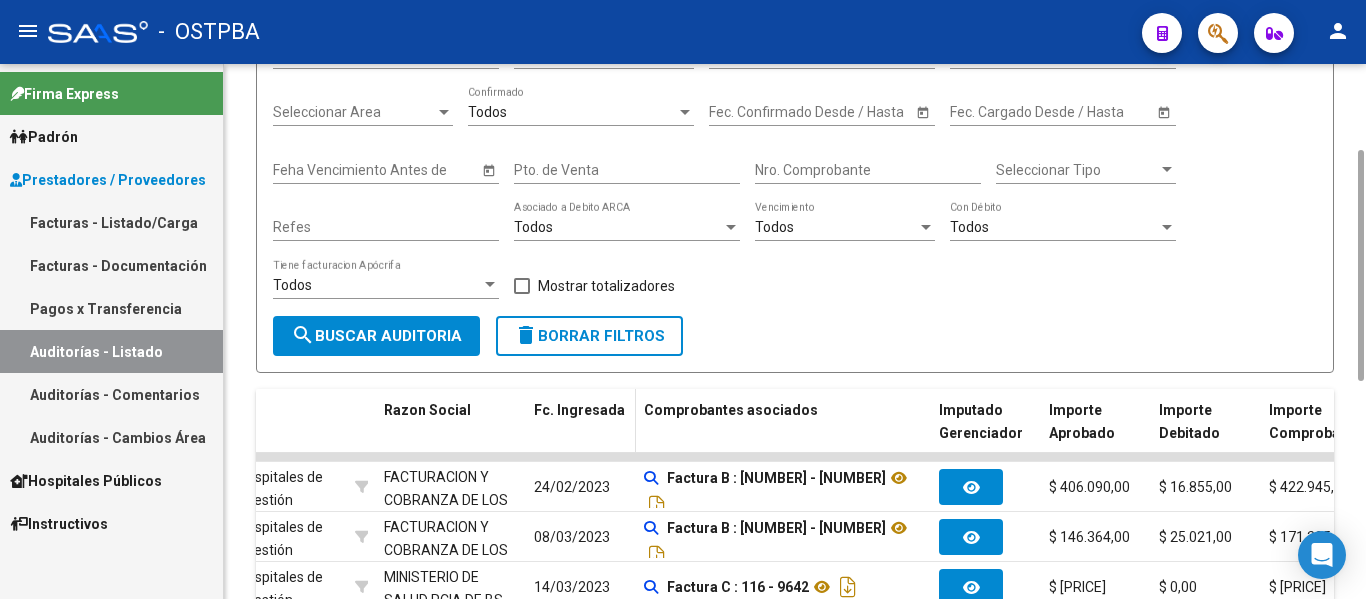 click on "Fc. Ingresada" 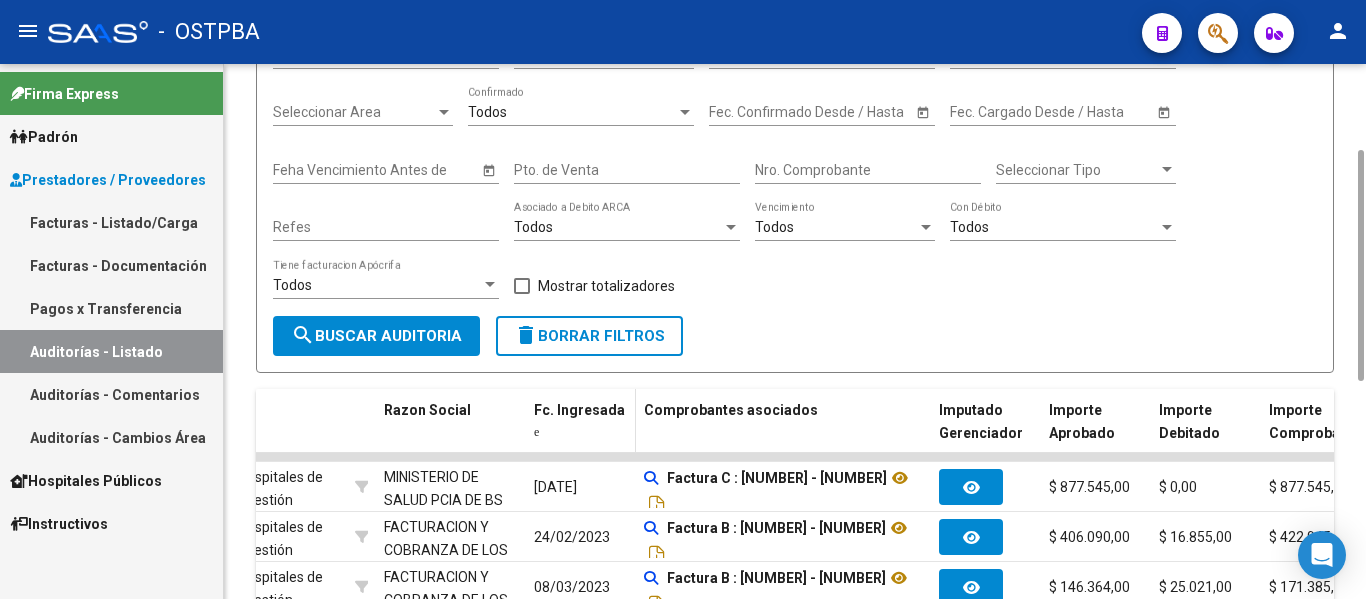 click 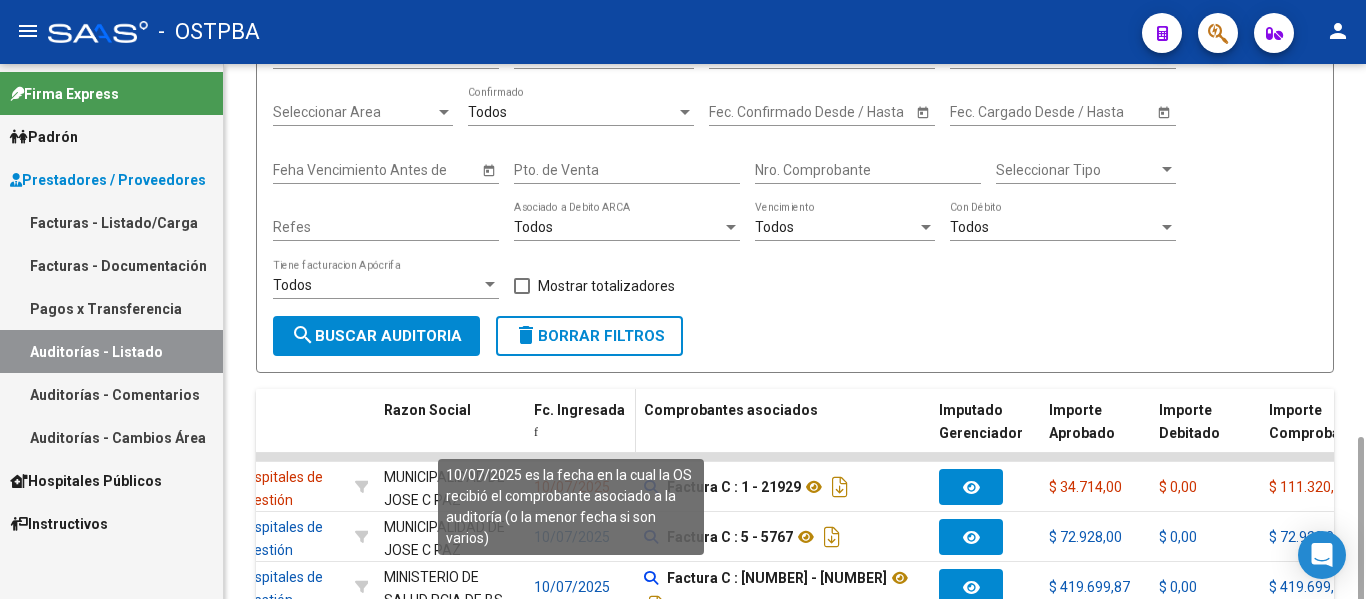 scroll, scrollTop: 700, scrollLeft: 0, axis: vertical 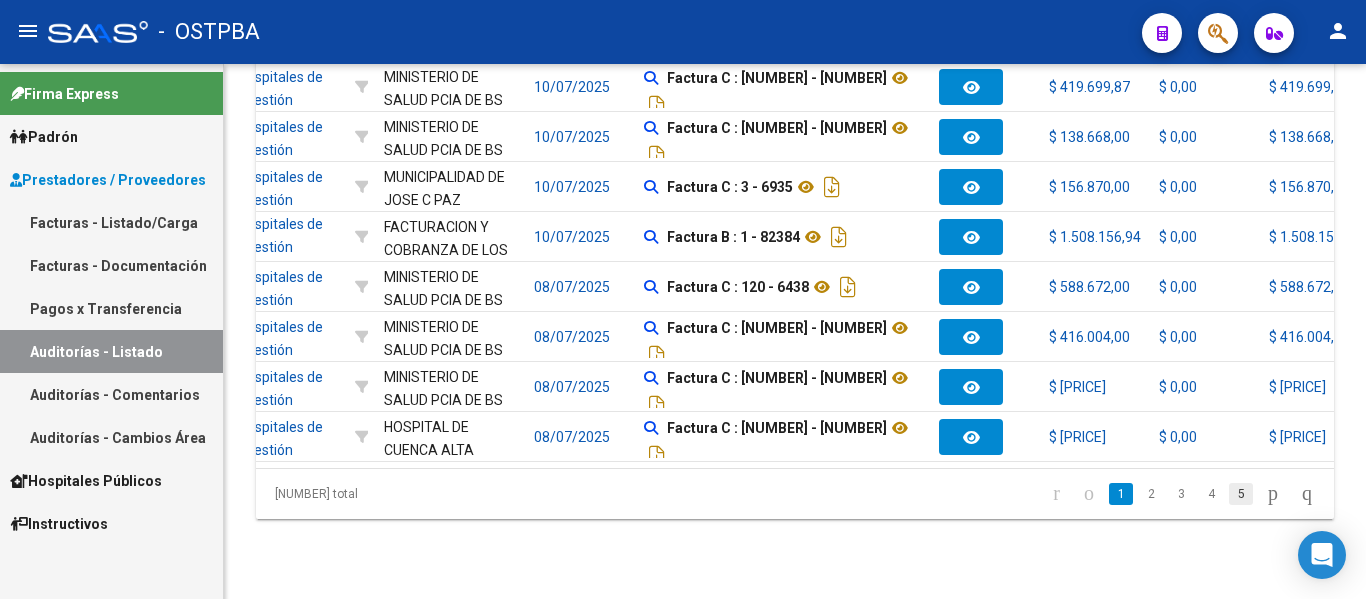 click on "5" 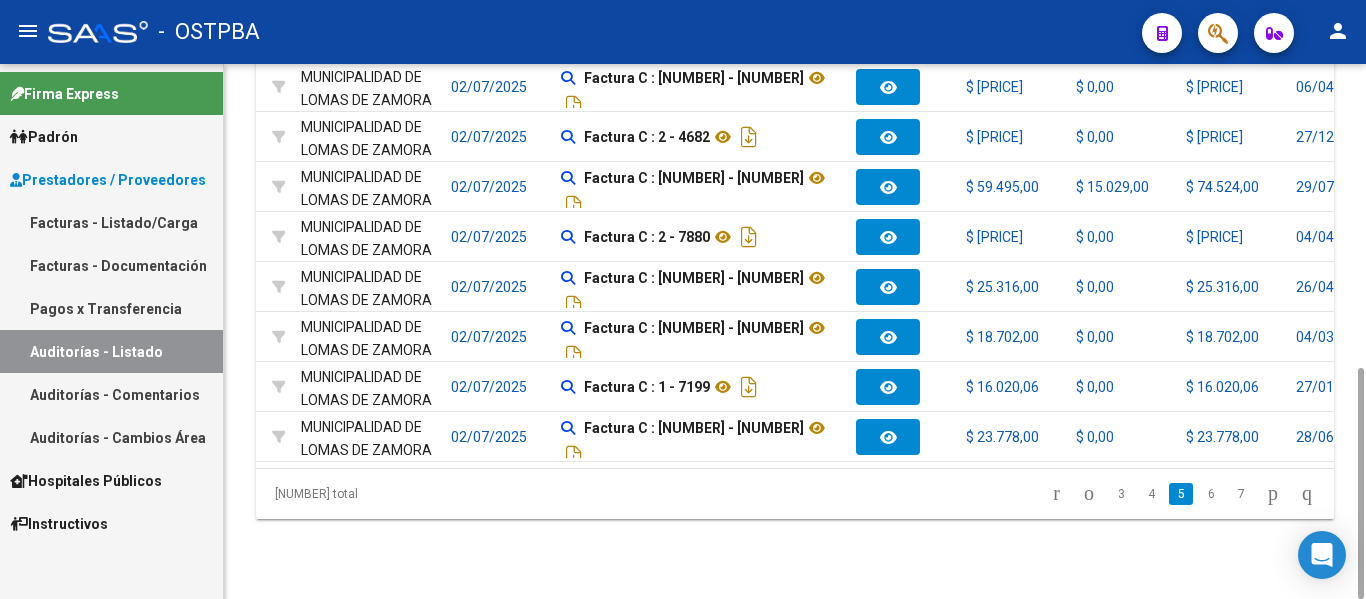 scroll, scrollTop: 0, scrollLeft: 354, axis: horizontal 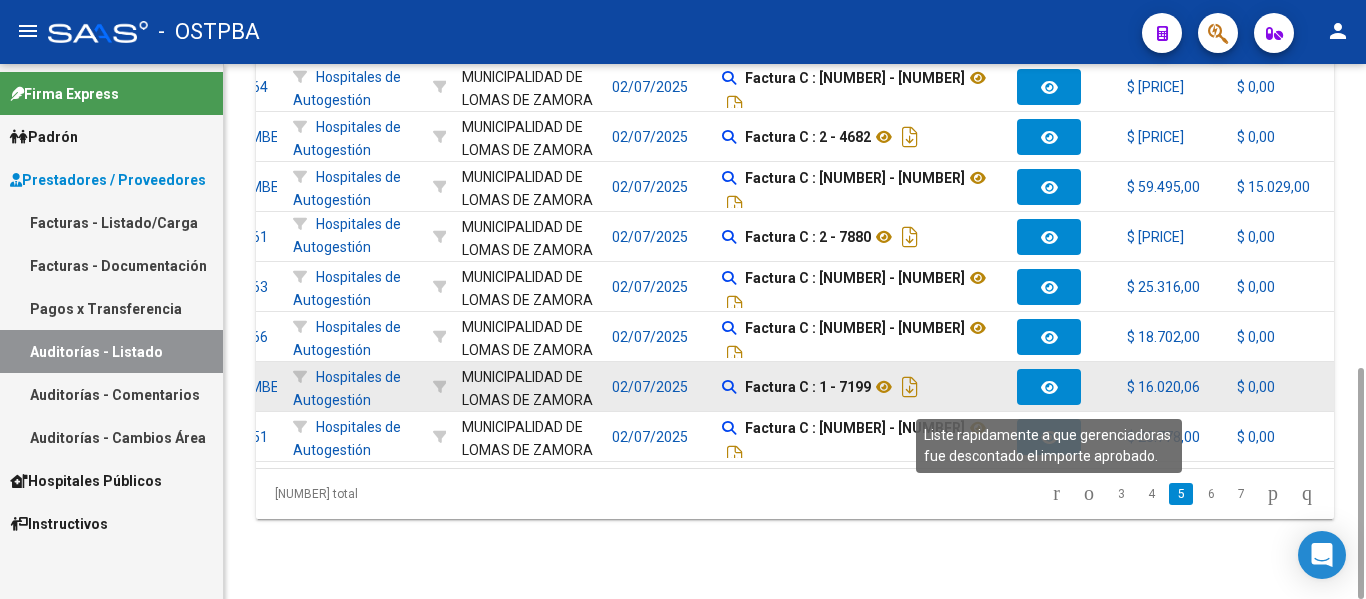 click 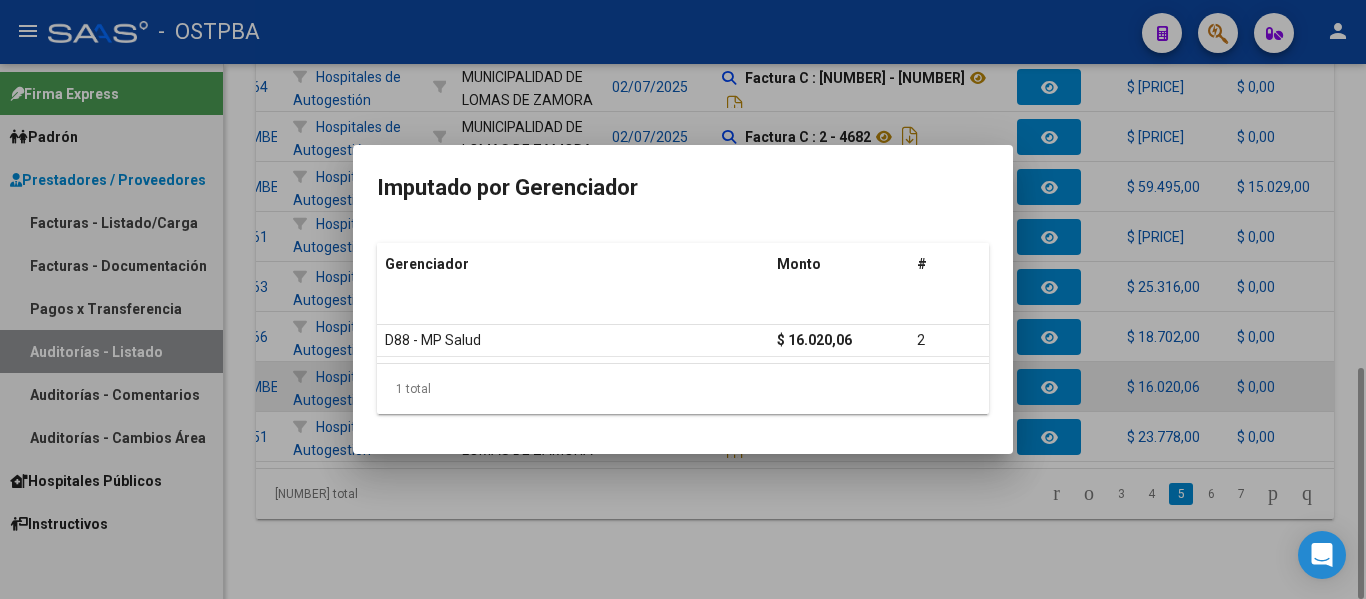 click at bounding box center [683, 299] 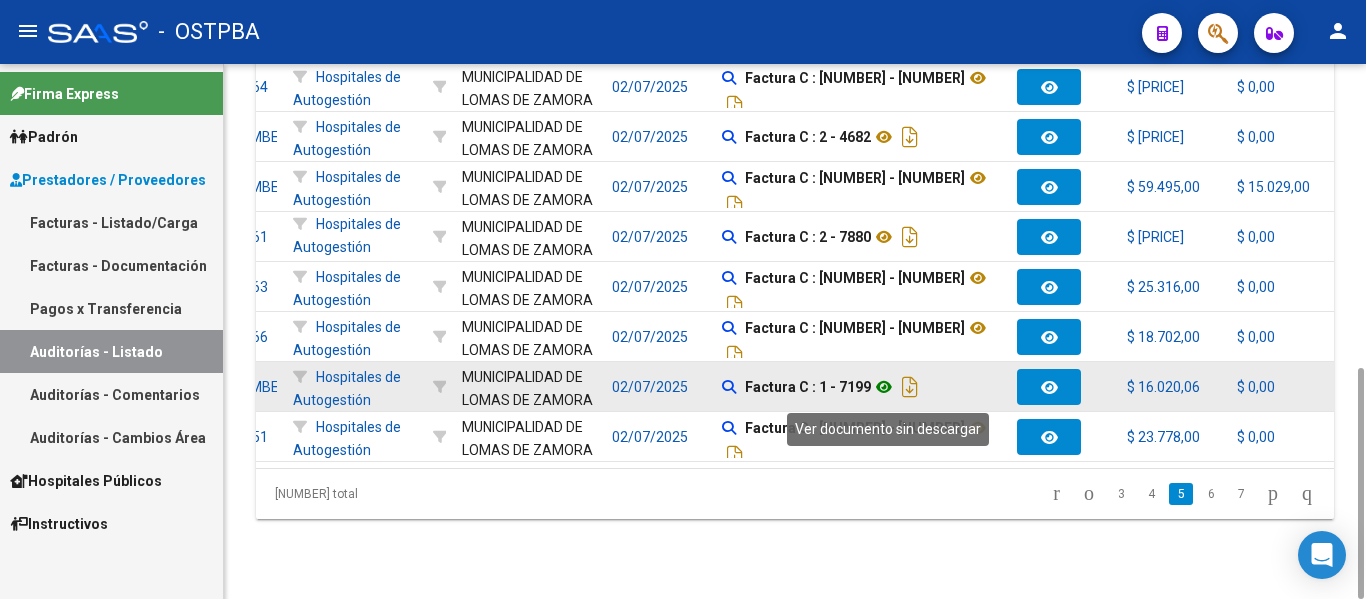 click 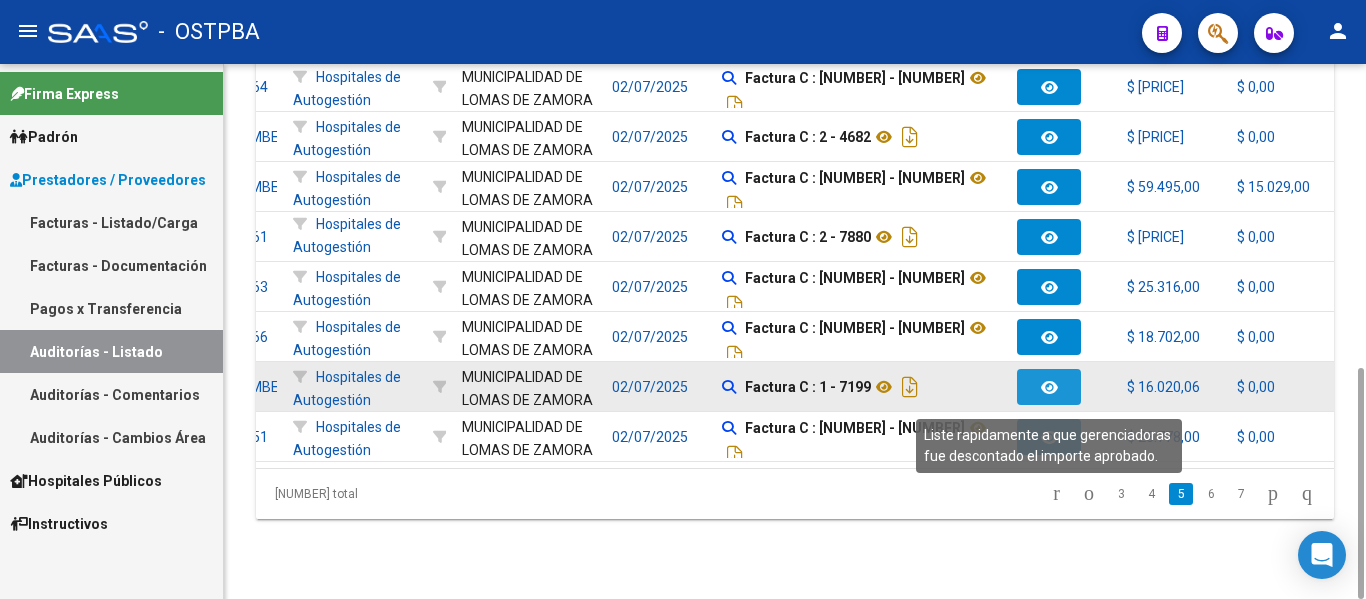 click 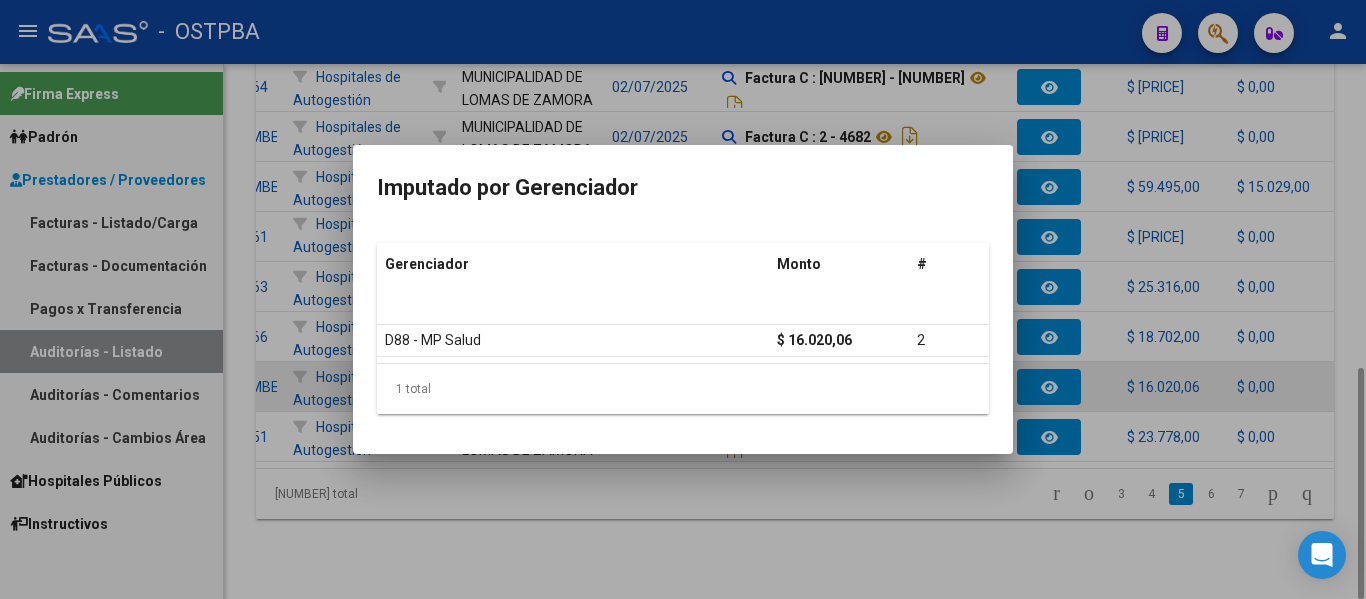 click at bounding box center [683, 299] 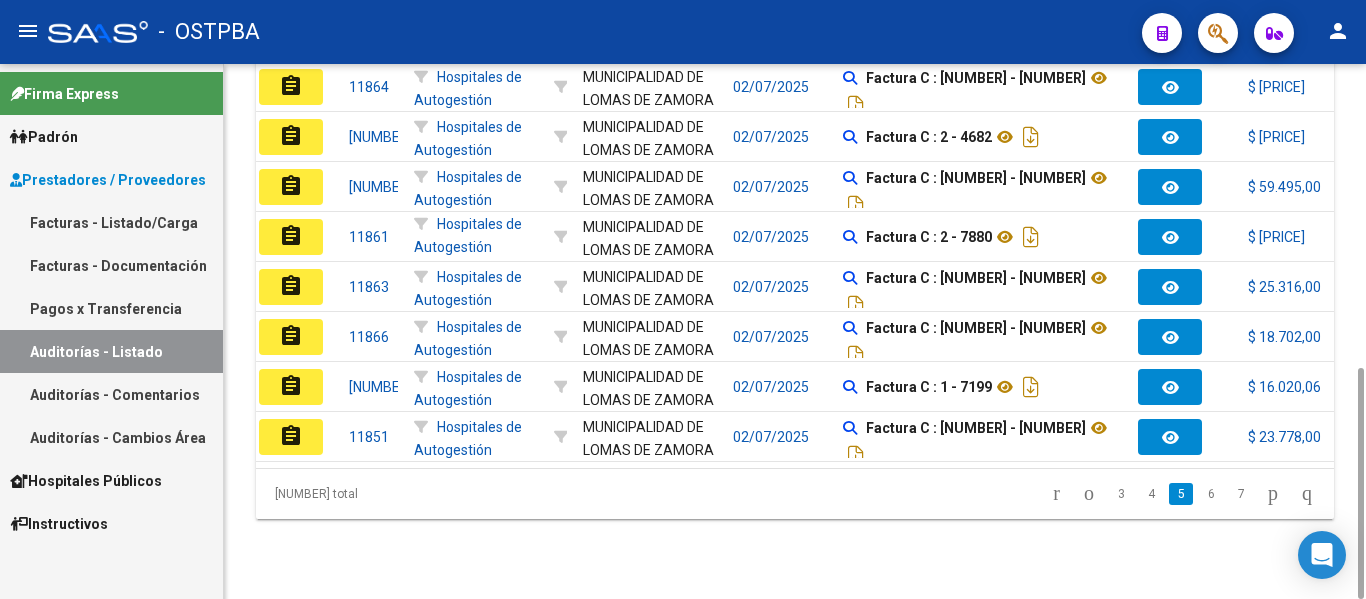scroll, scrollTop: 0, scrollLeft: 0, axis: both 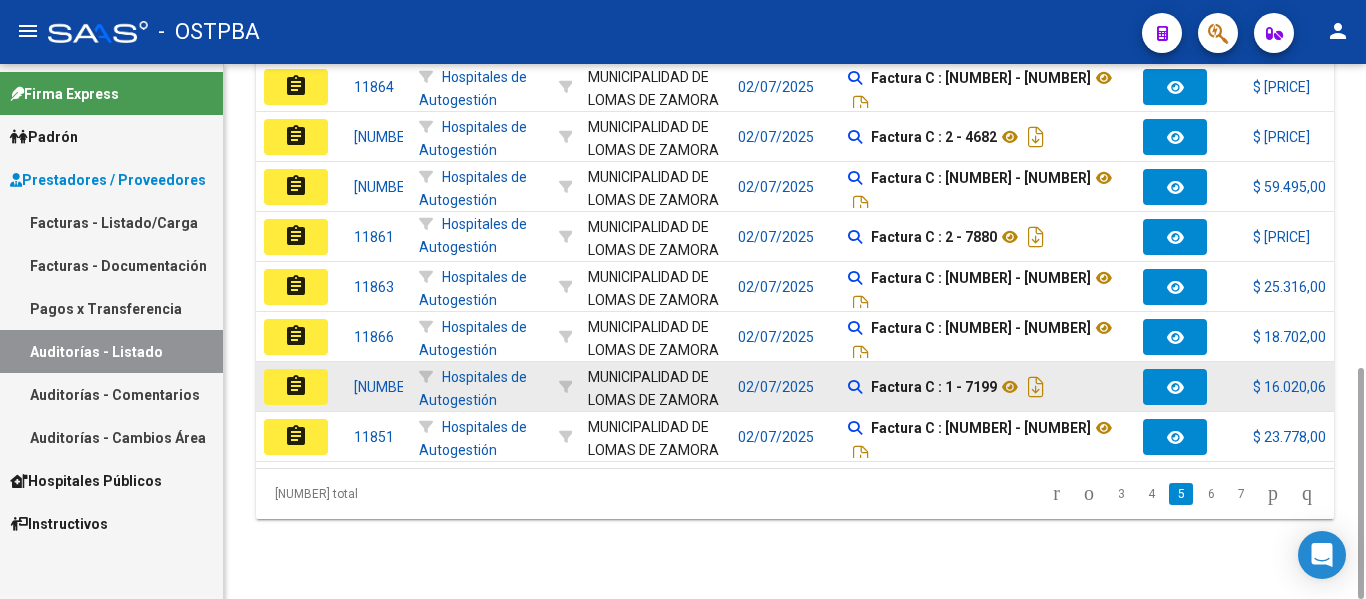 click on "assignment" 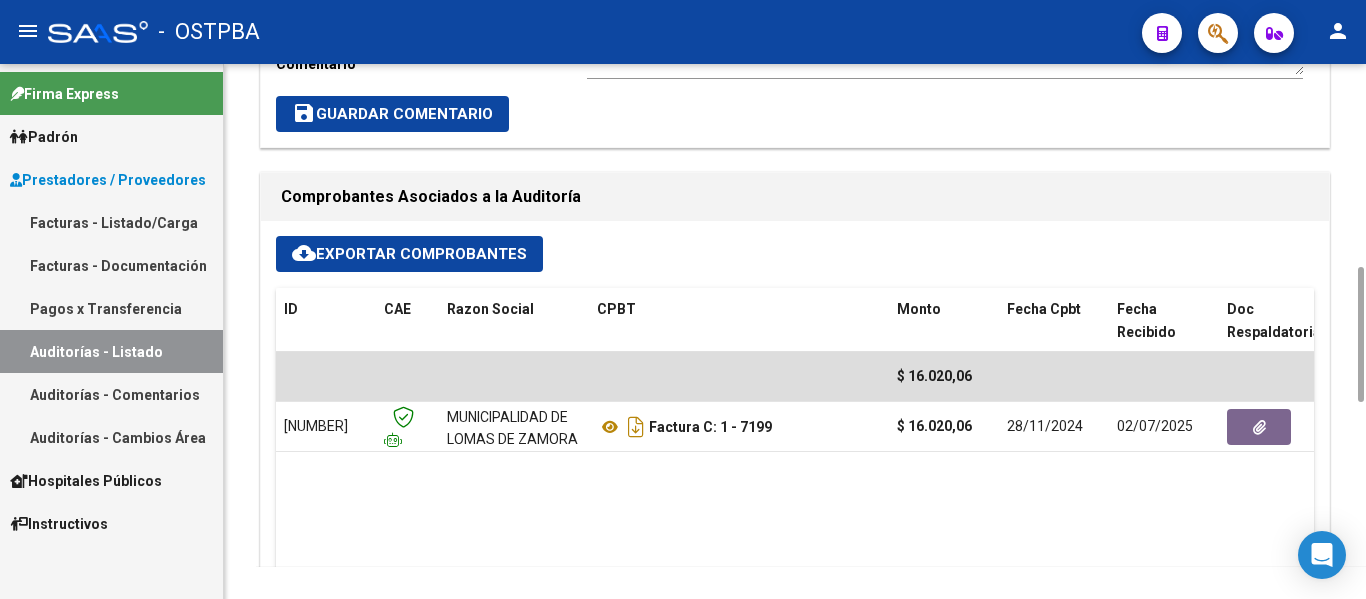 scroll, scrollTop: 1000, scrollLeft: 0, axis: vertical 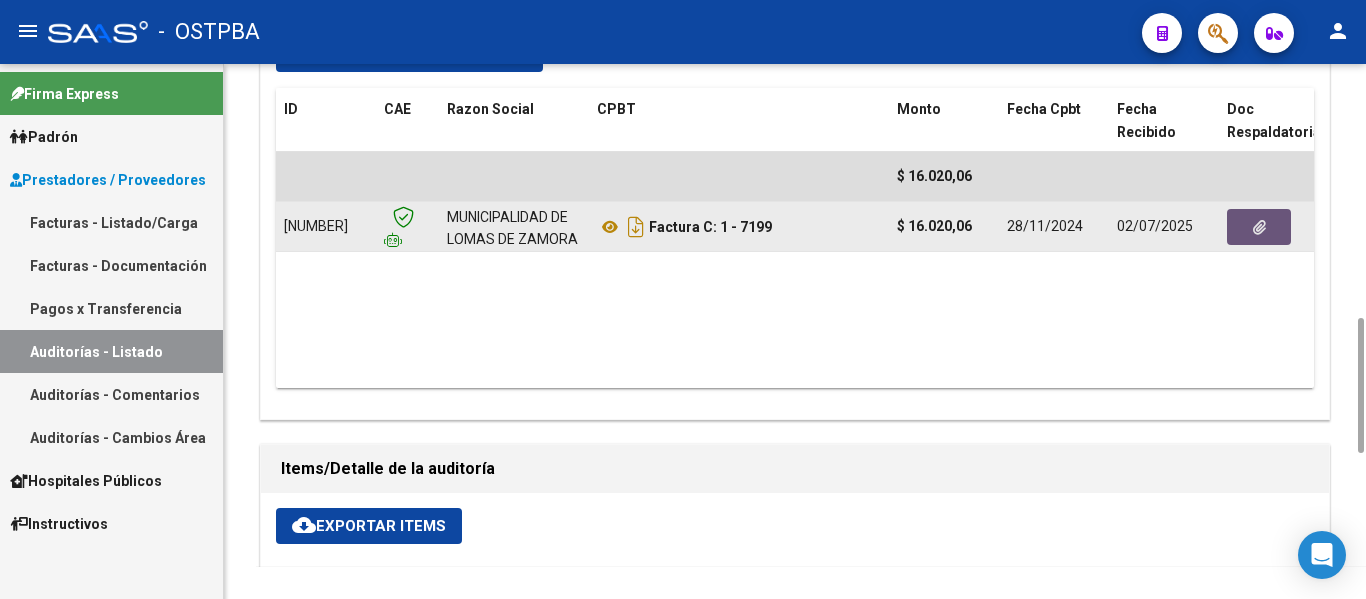 click 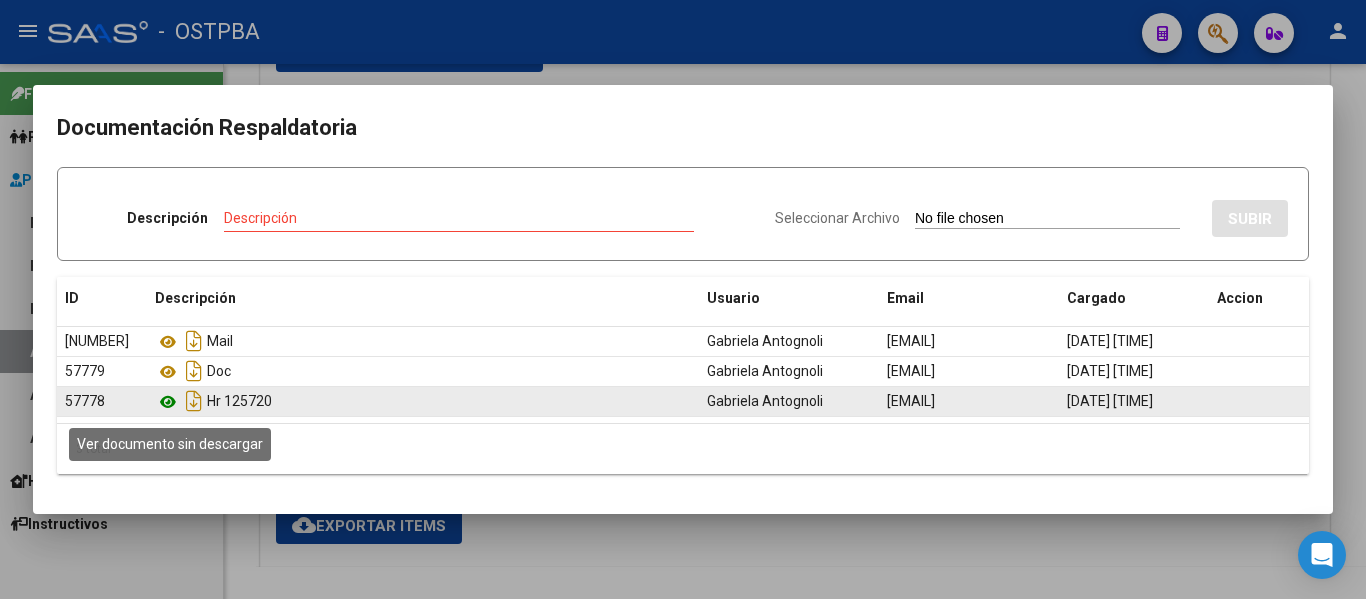 click 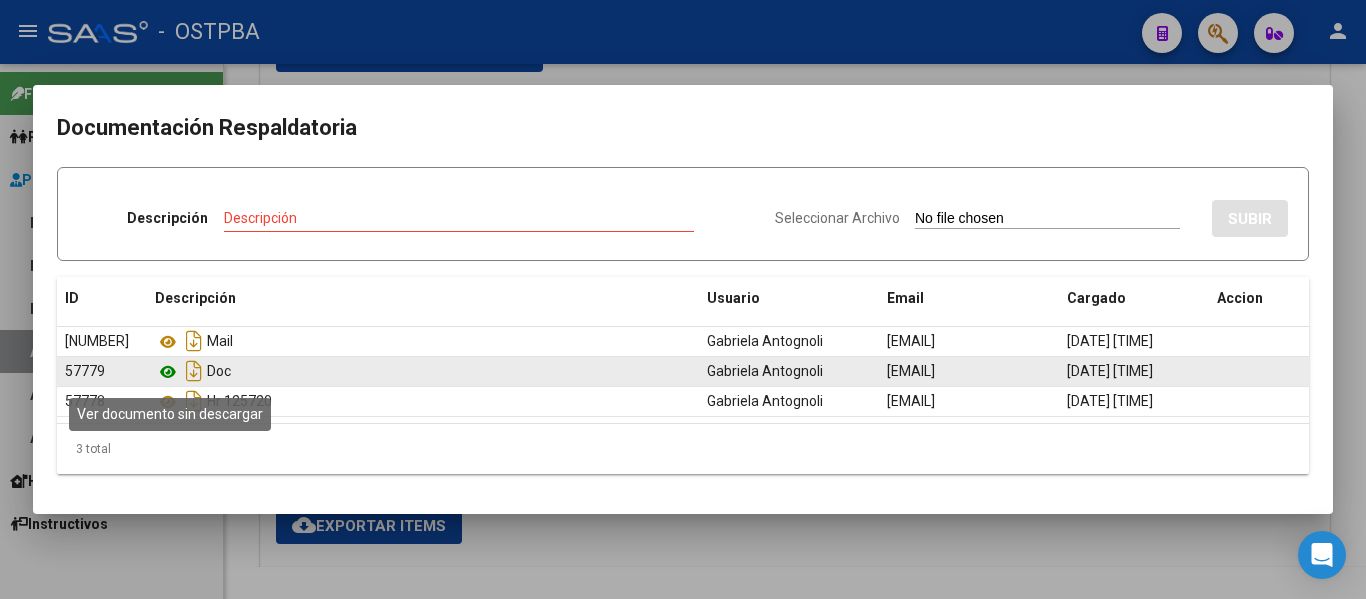 click 